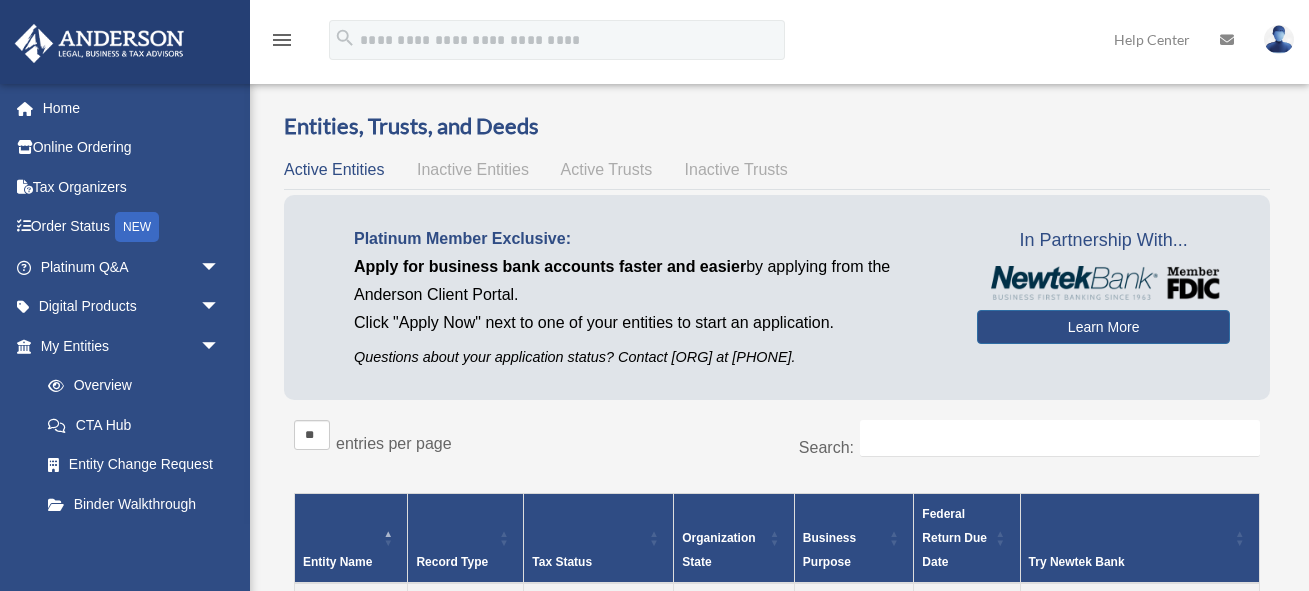 scroll, scrollTop: 0, scrollLeft: 0, axis: both 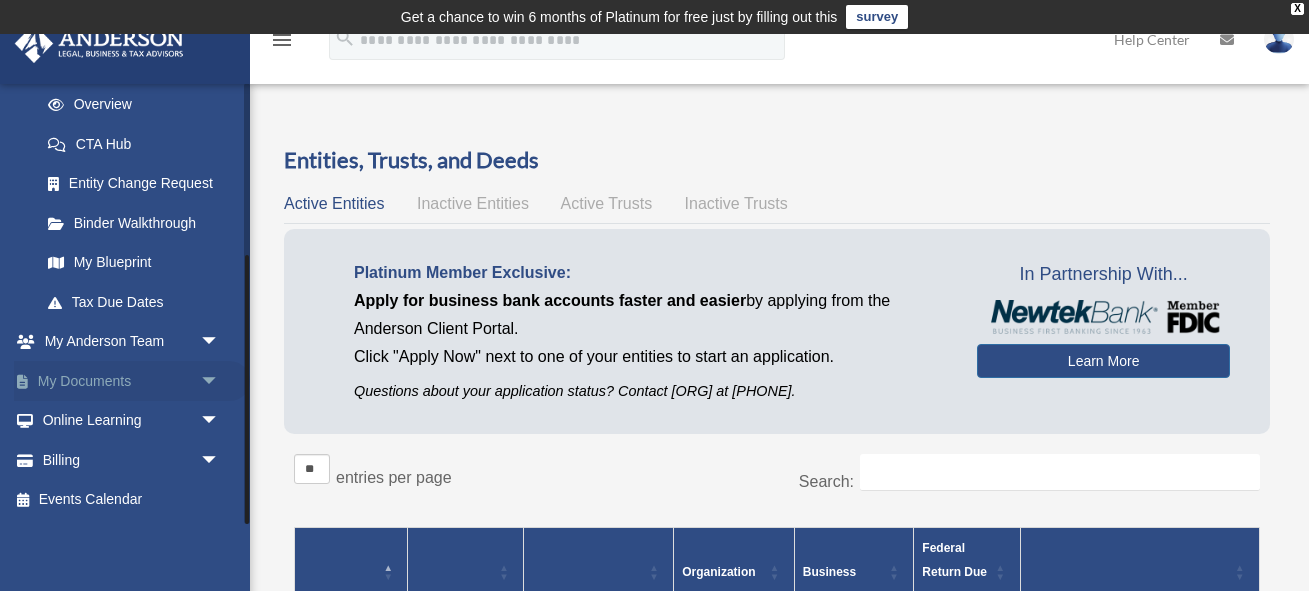 click on "arrow_drop_down" at bounding box center [220, 381] 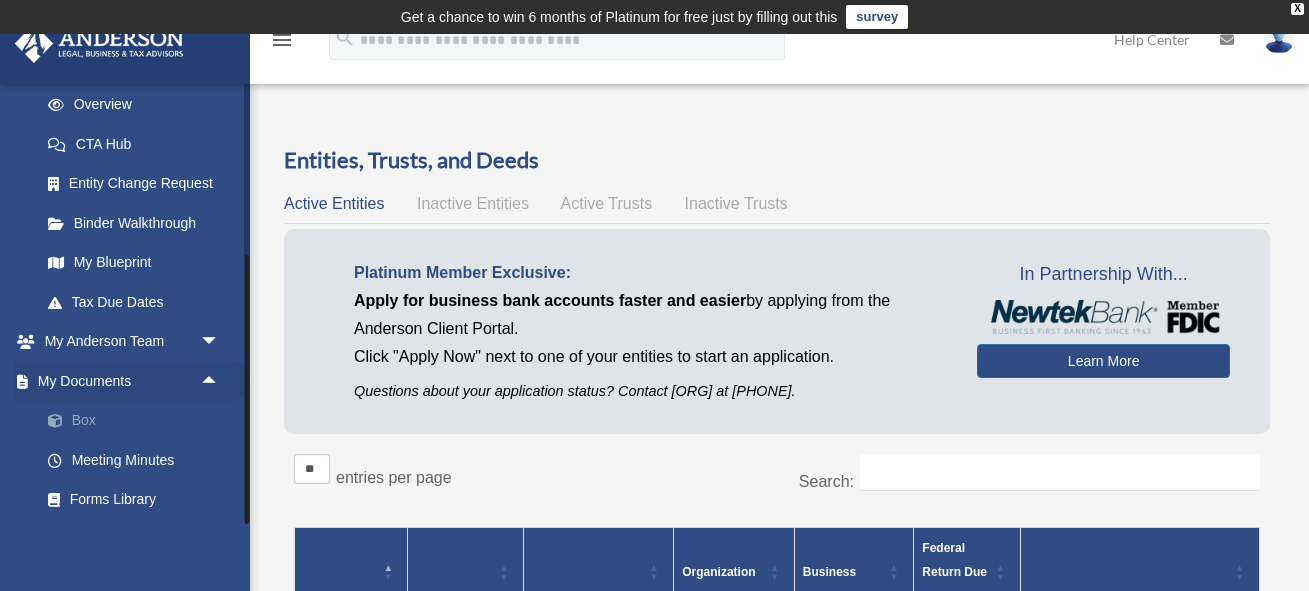click on "Box" at bounding box center [139, 421] 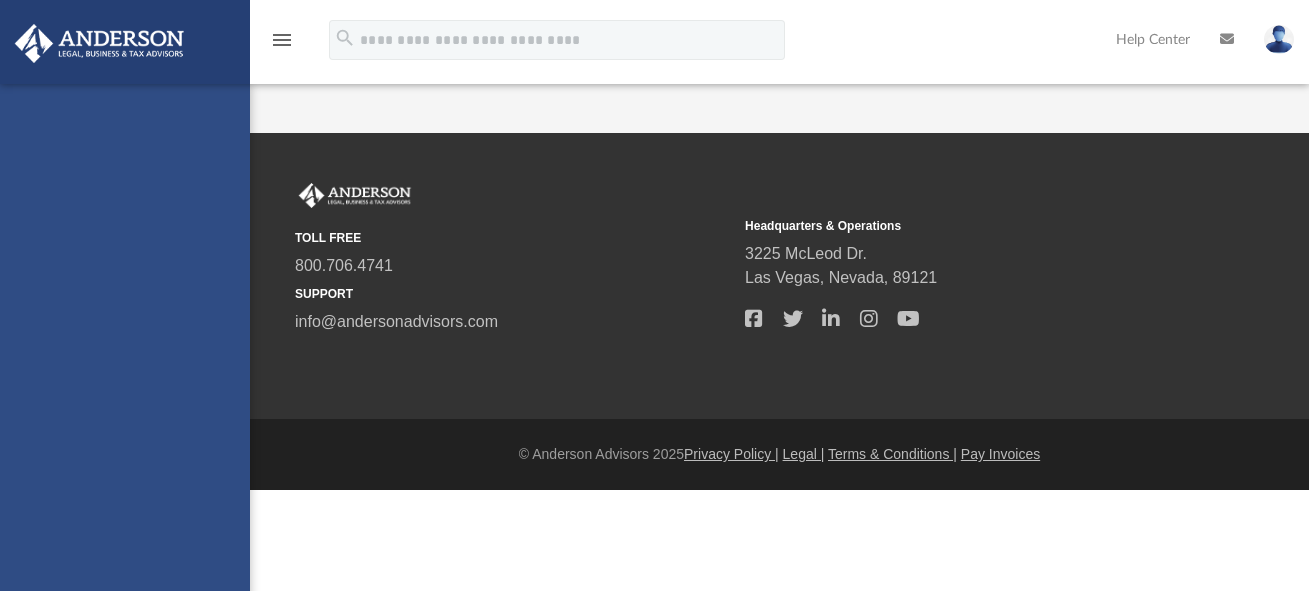 scroll, scrollTop: 0, scrollLeft: 0, axis: both 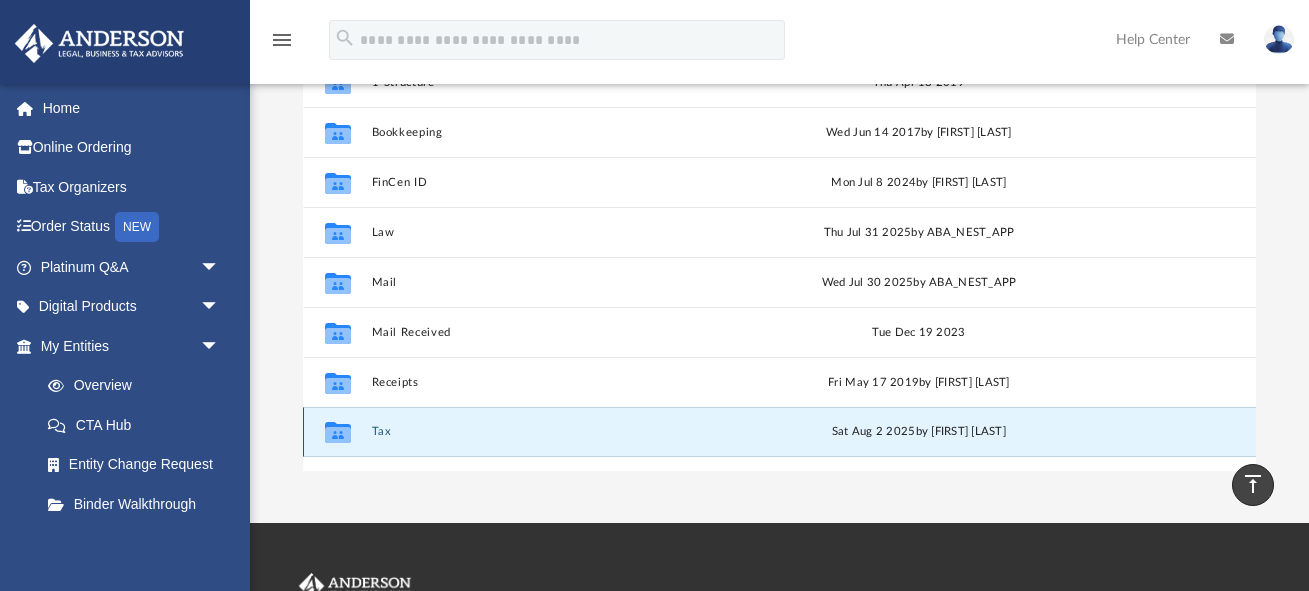click on "Tax" at bounding box center [550, 431] 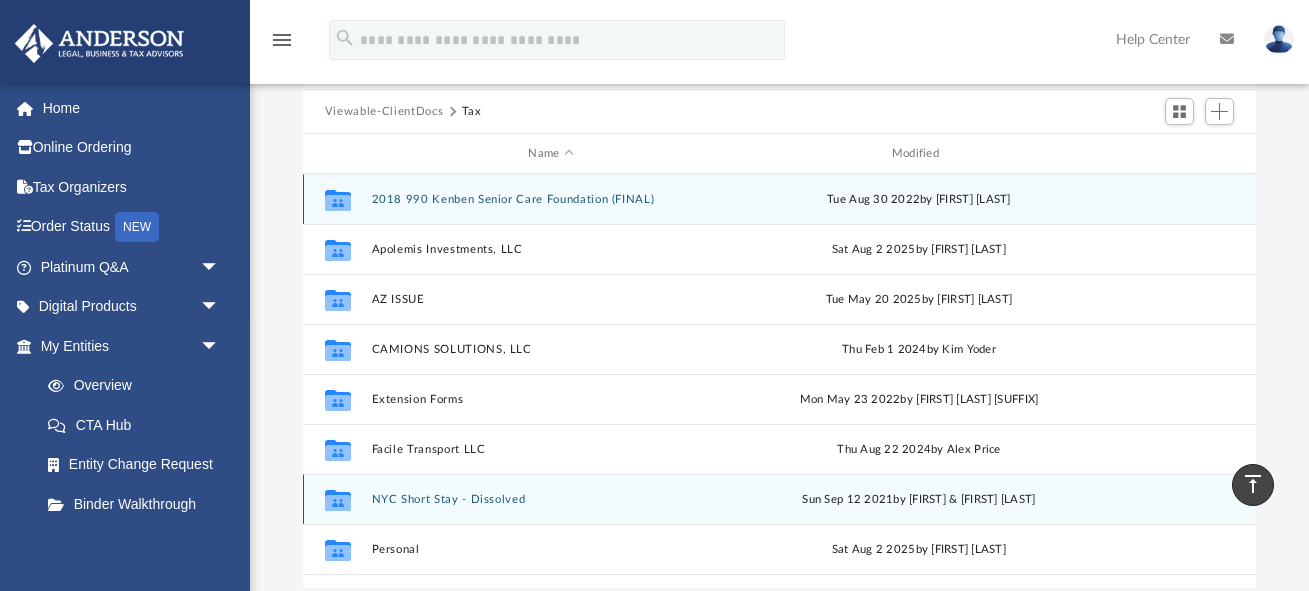 scroll, scrollTop: 194, scrollLeft: 0, axis: vertical 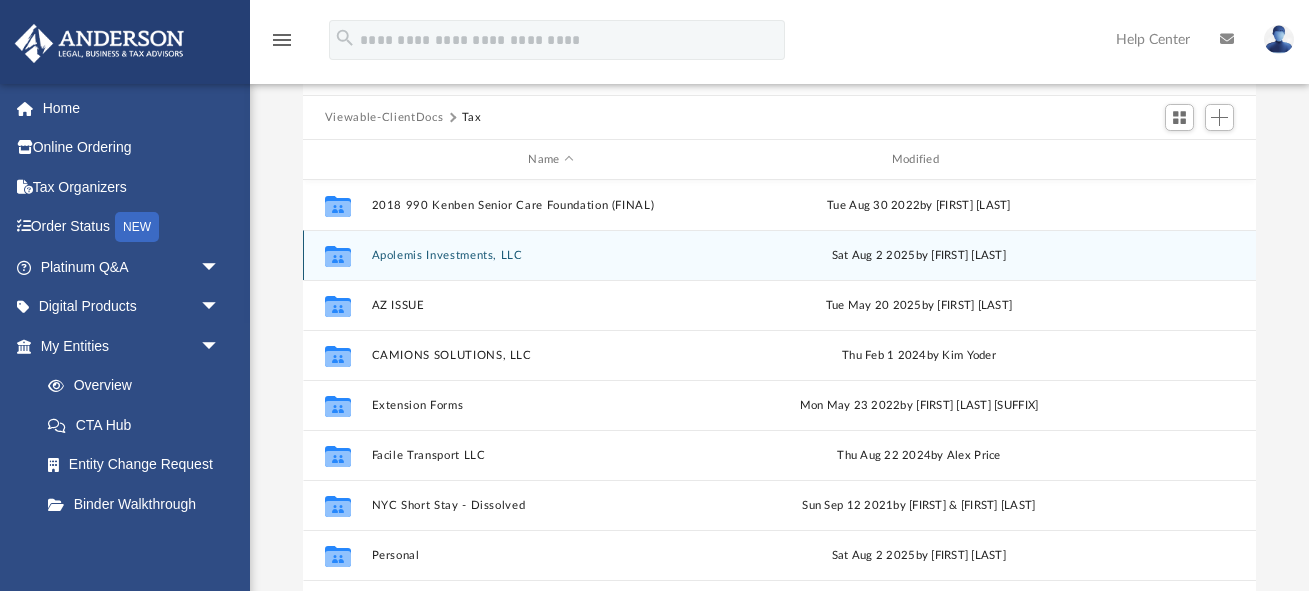 click on "Apolemis Investments, LLC" at bounding box center [550, 255] 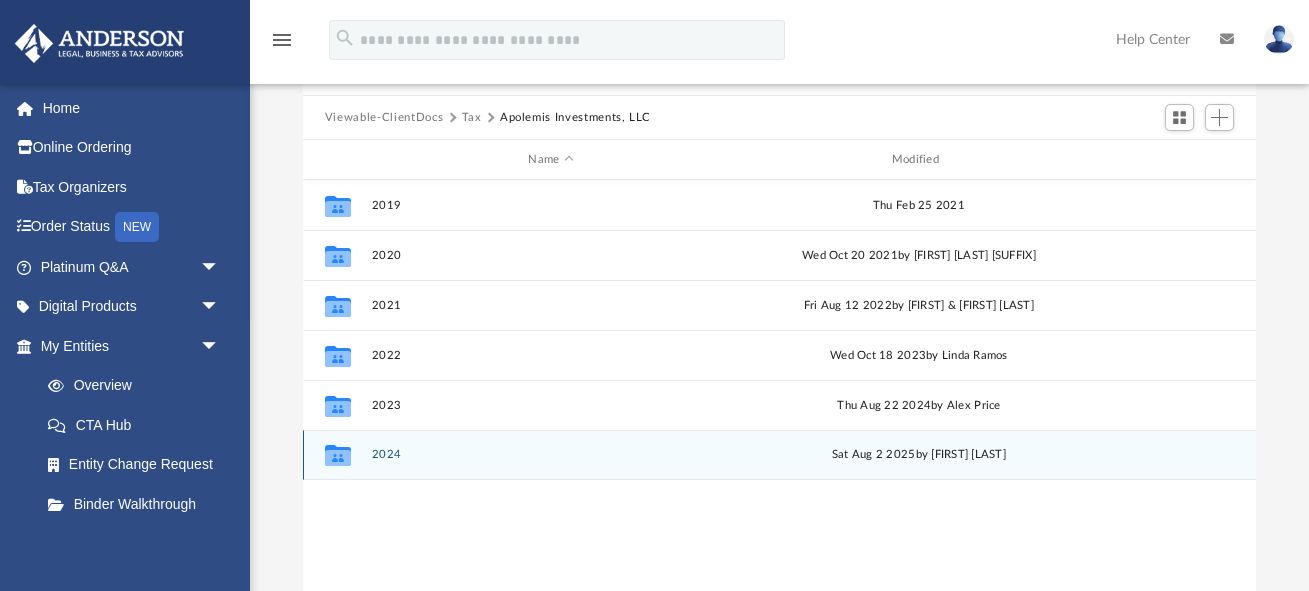 click on "Collaborated Folder 2024 Sat Aug 2 2025 by [FIRST] [LAST]" at bounding box center [779, 455] 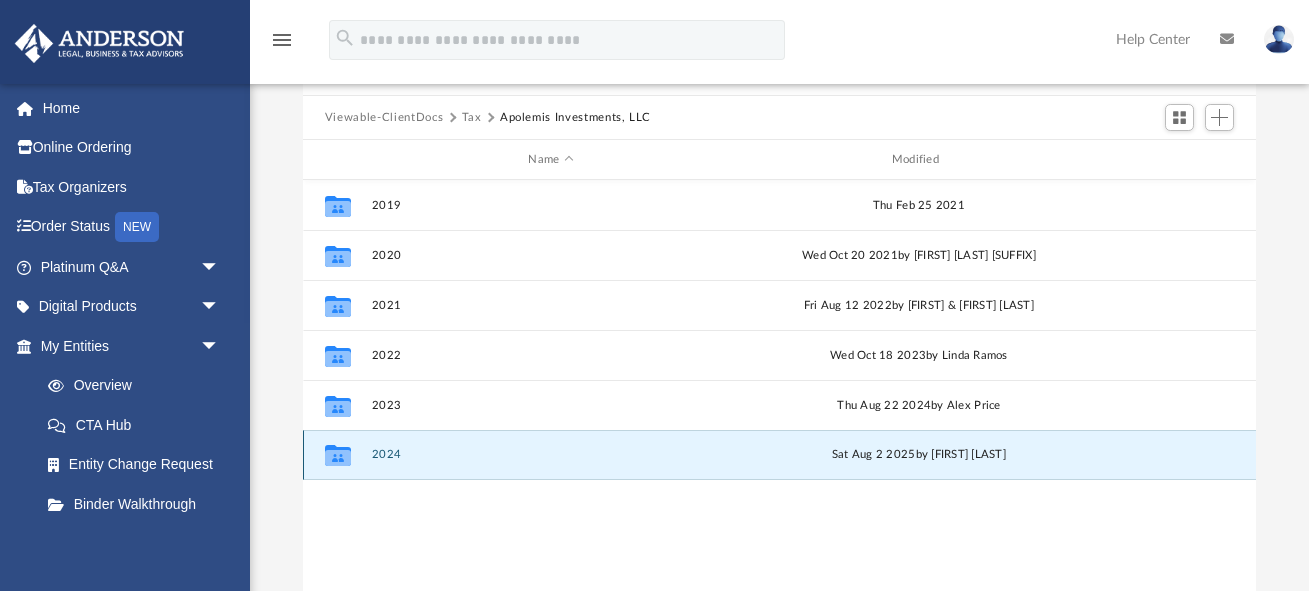 click on "2024" at bounding box center (550, 454) 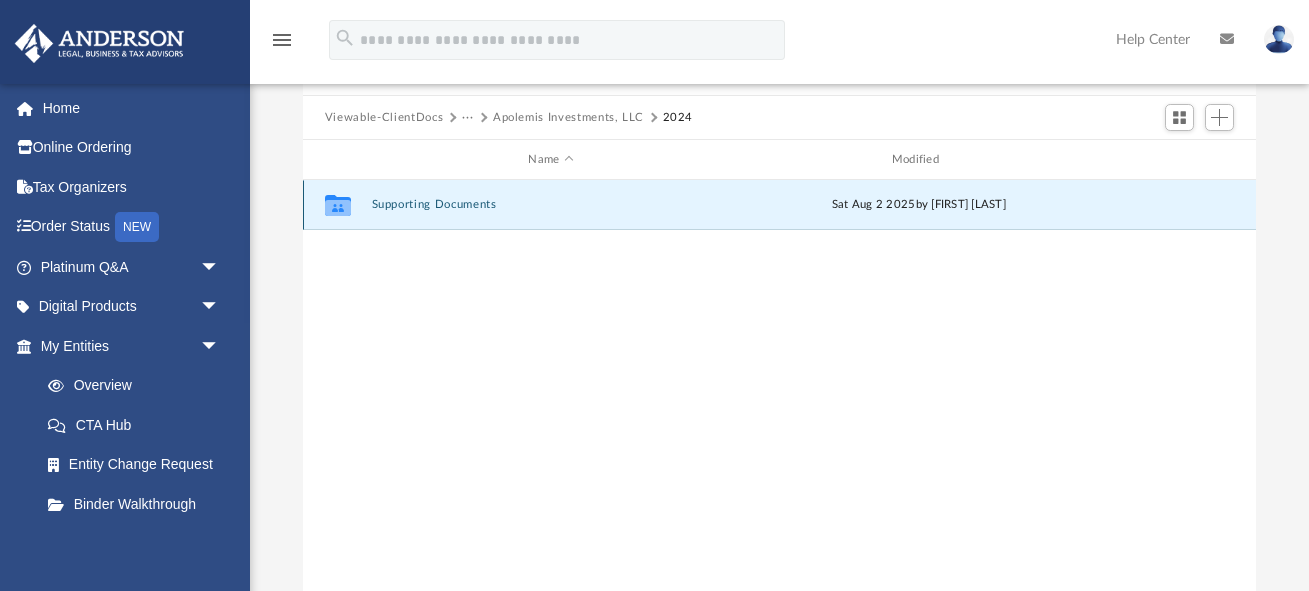 click on "Supporting Documents" at bounding box center (550, 204) 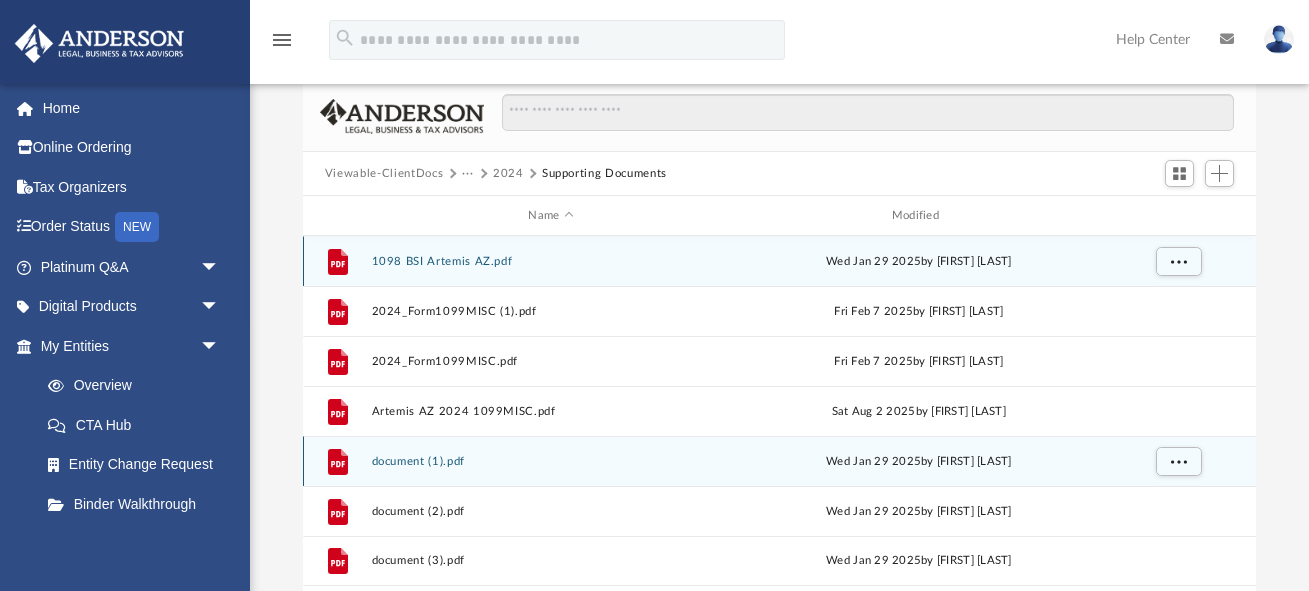 scroll, scrollTop: 129, scrollLeft: 0, axis: vertical 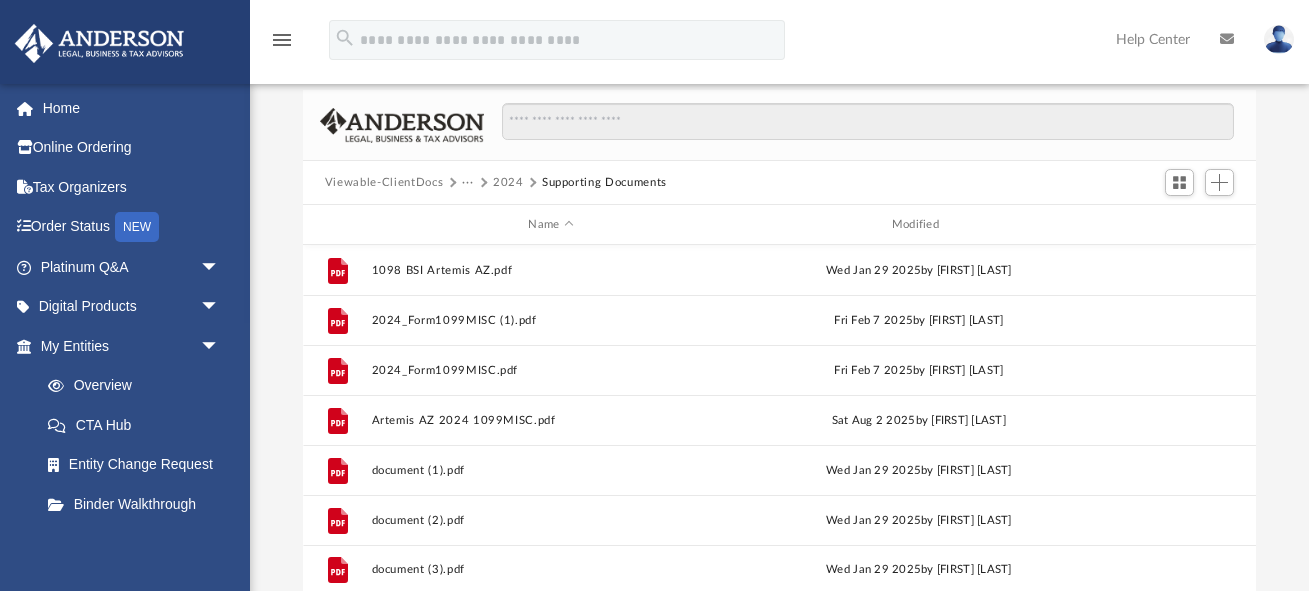 click on "2024" at bounding box center (508, 183) 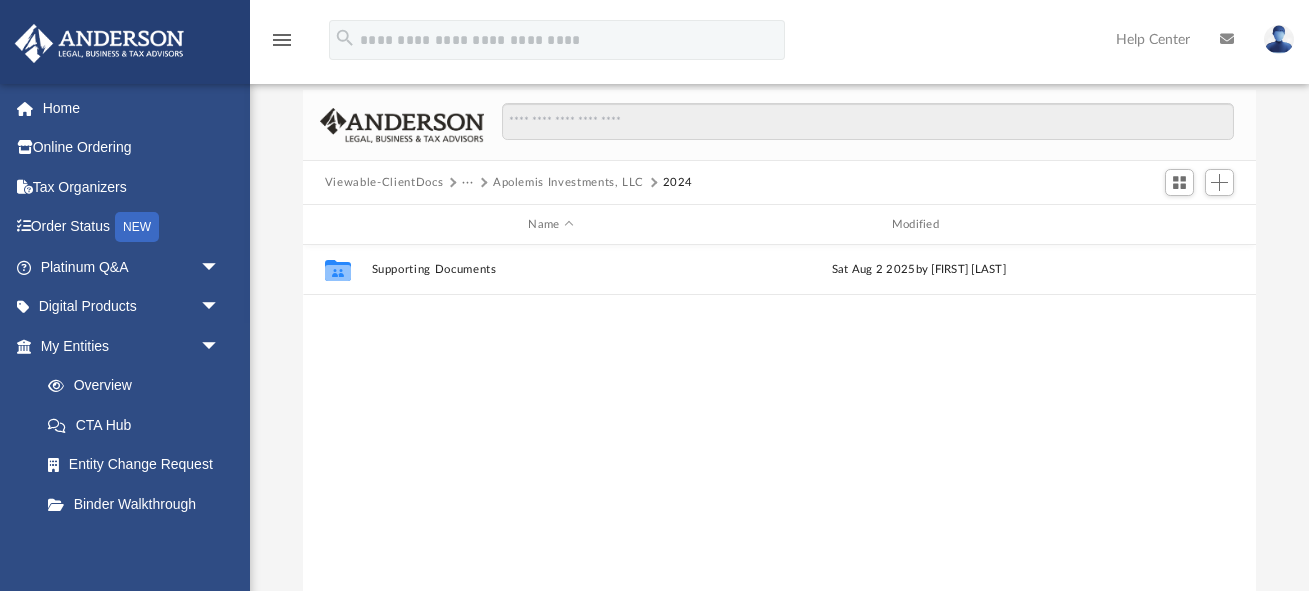 click on "···" at bounding box center [468, 183] 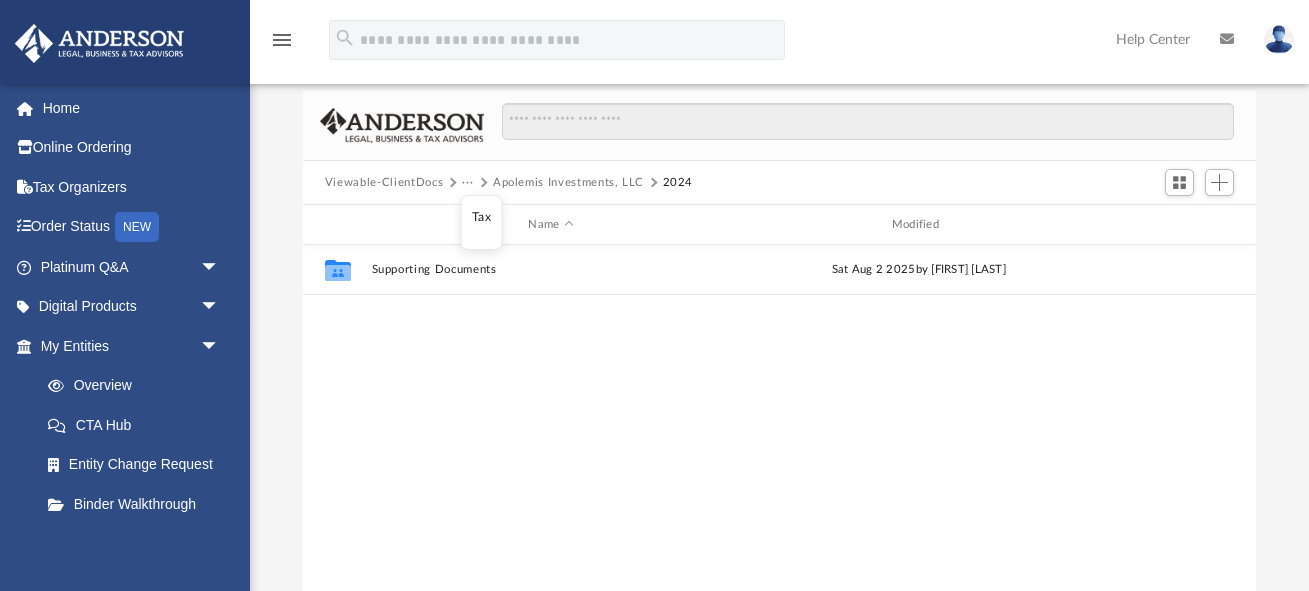click on "Tax" at bounding box center [481, 217] 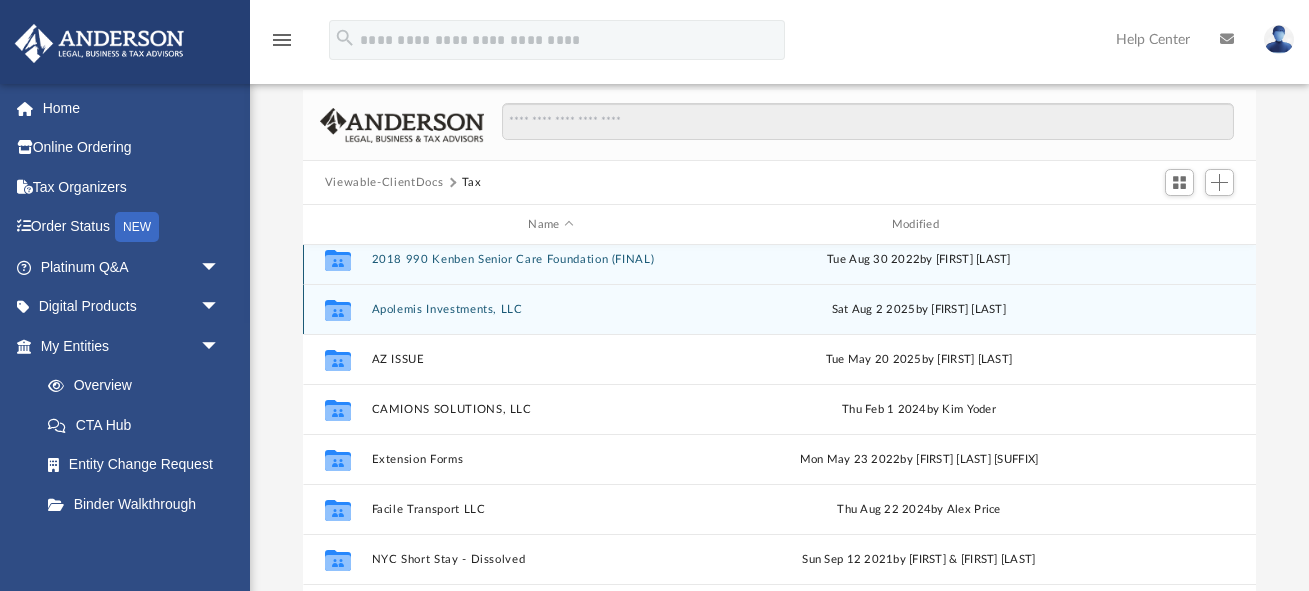 scroll, scrollTop: 0, scrollLeft: 0, axis: both 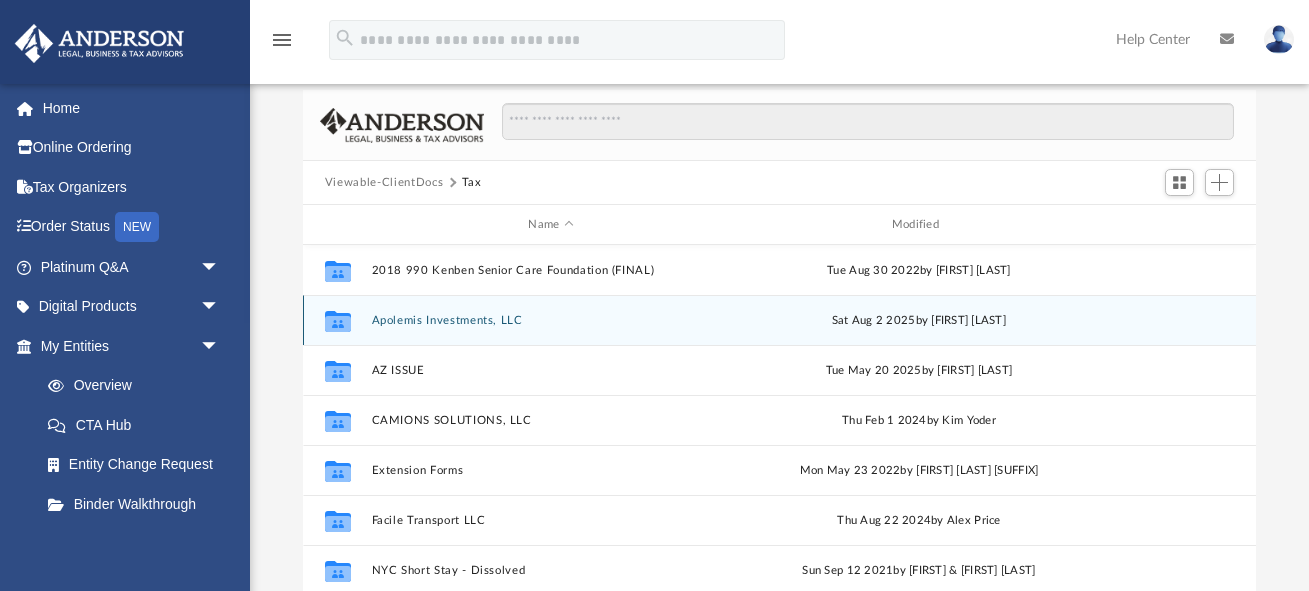 click on "Apolemis Investments, LLC" at bounding box center [550, 320] 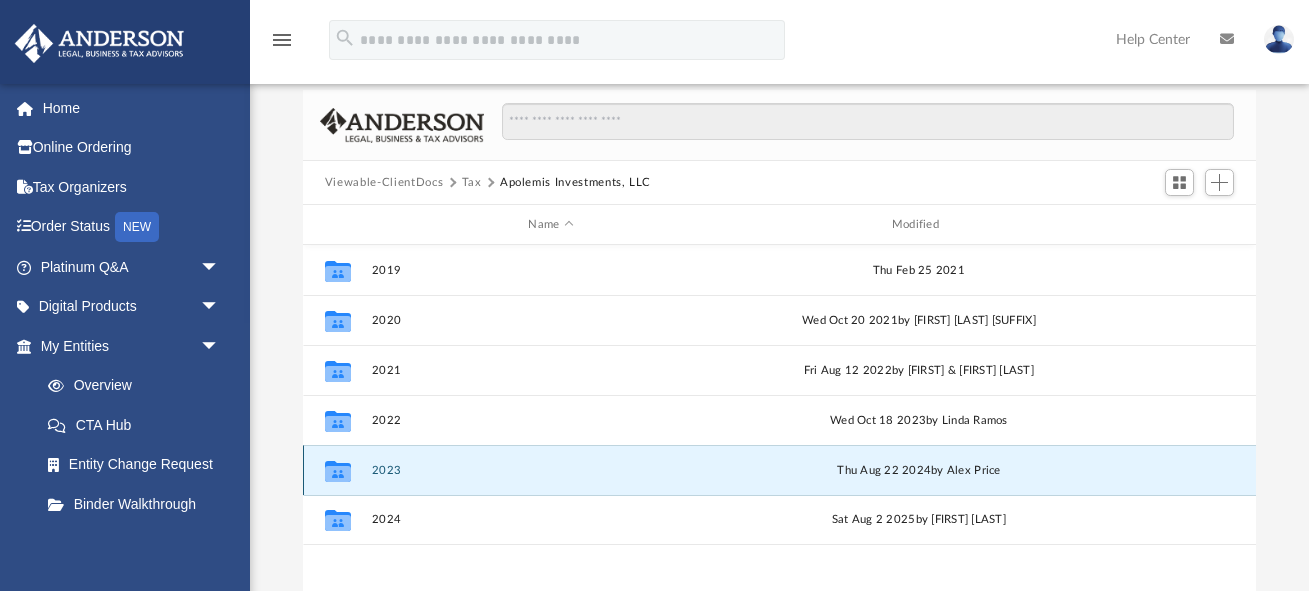 click on "2023" at bounding box center (550, 470) 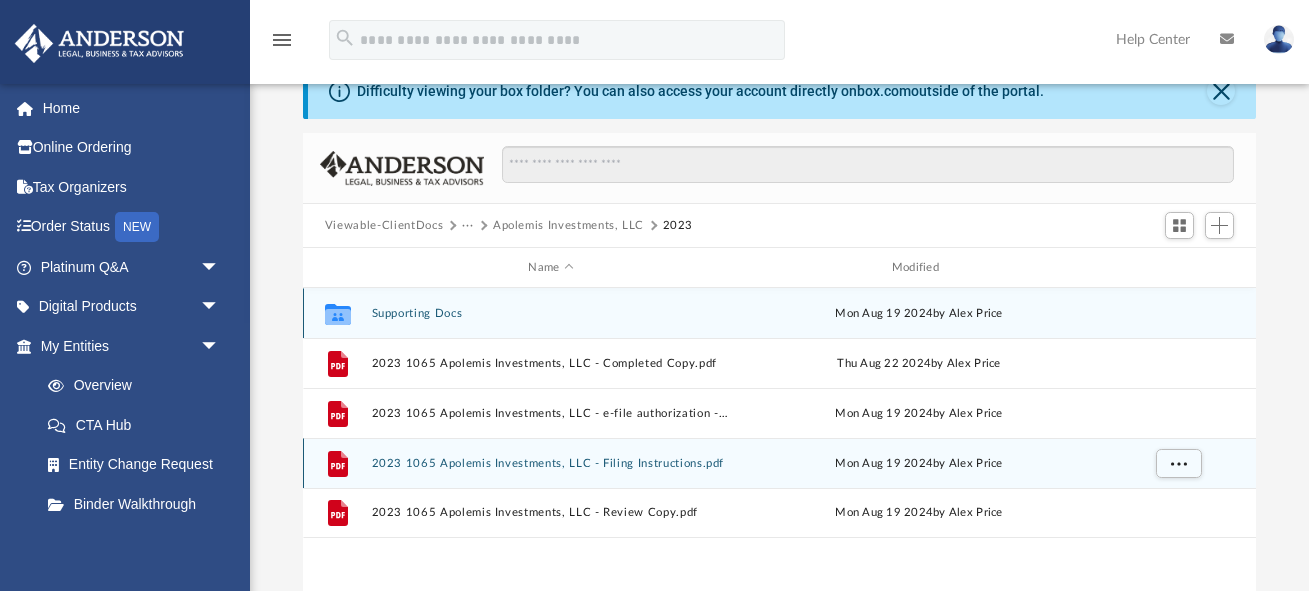 scroll, scrollTop: 90, scrollLeft: 0, axis: vertical 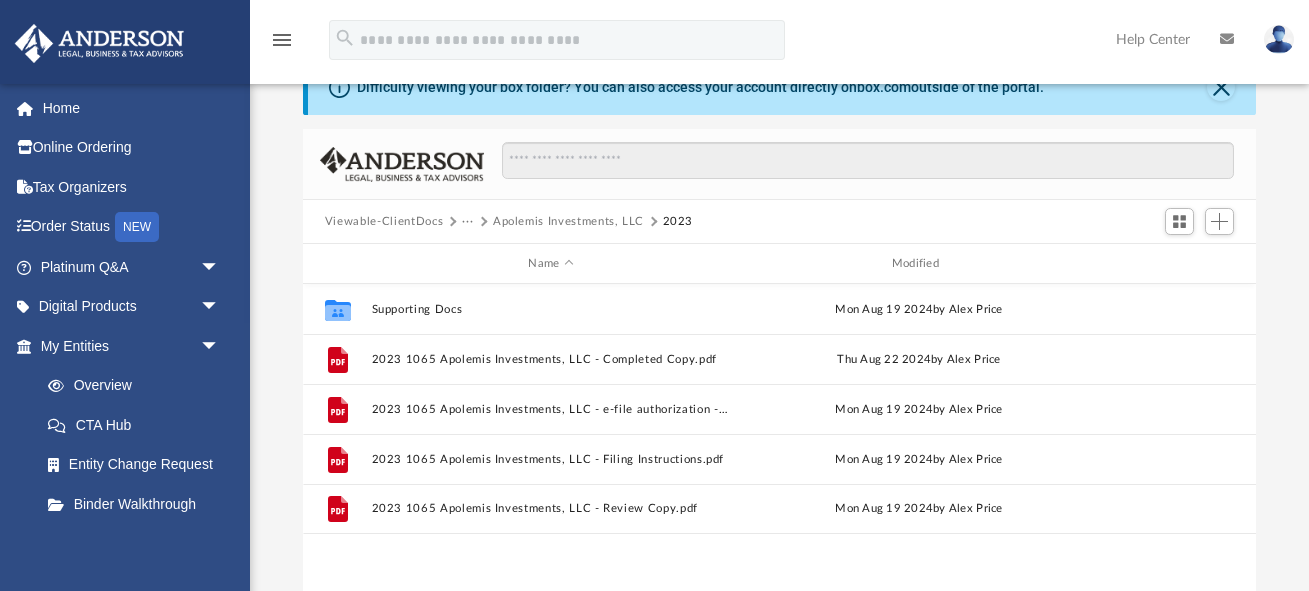 click on "Apolemis Investments, LLC" at bounding box center (568, 222) 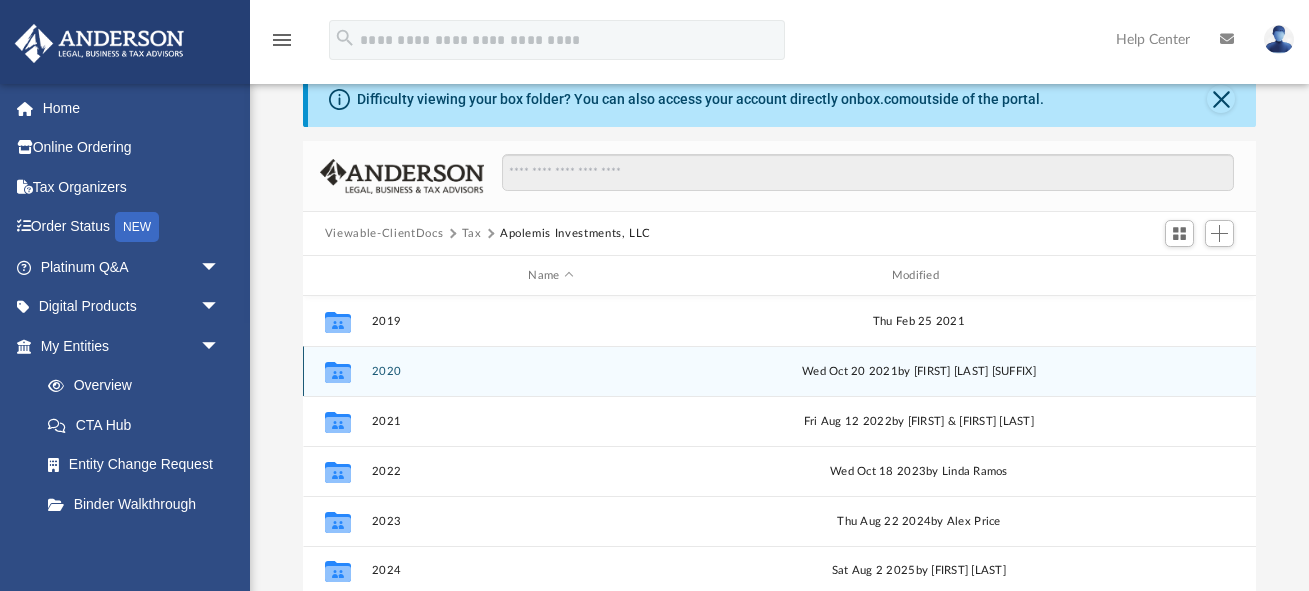 scroll, scrollTop: 62, scrollLeft: 0, axis: vertical 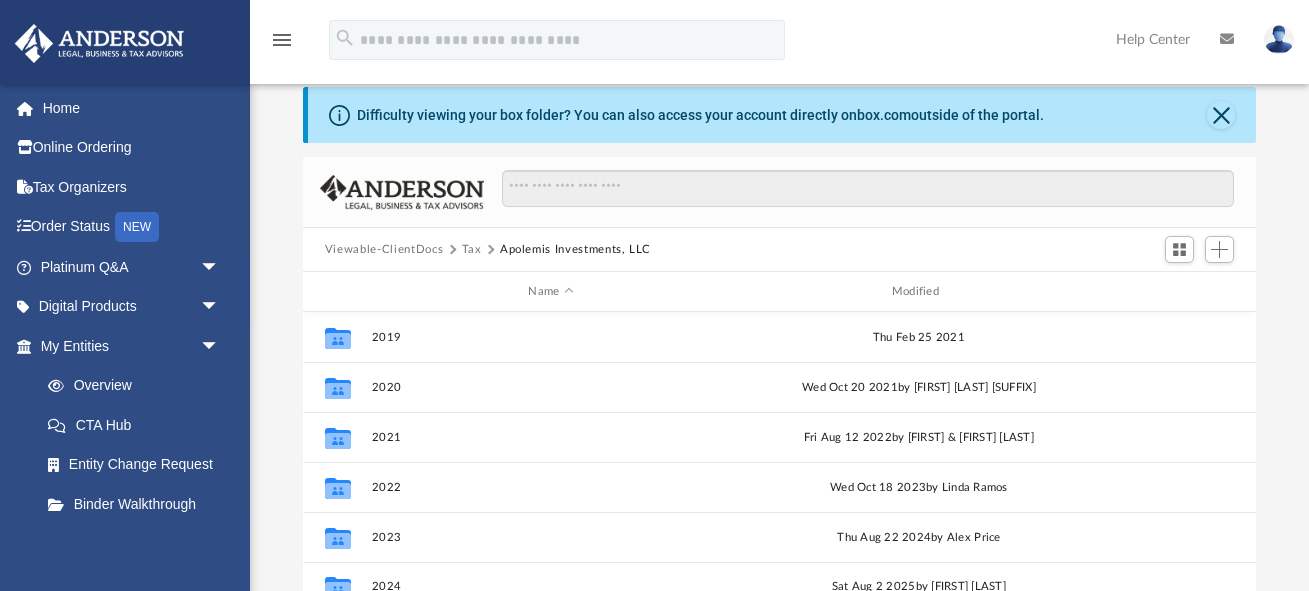 click on "Tax" at bounding box center (472, 250) 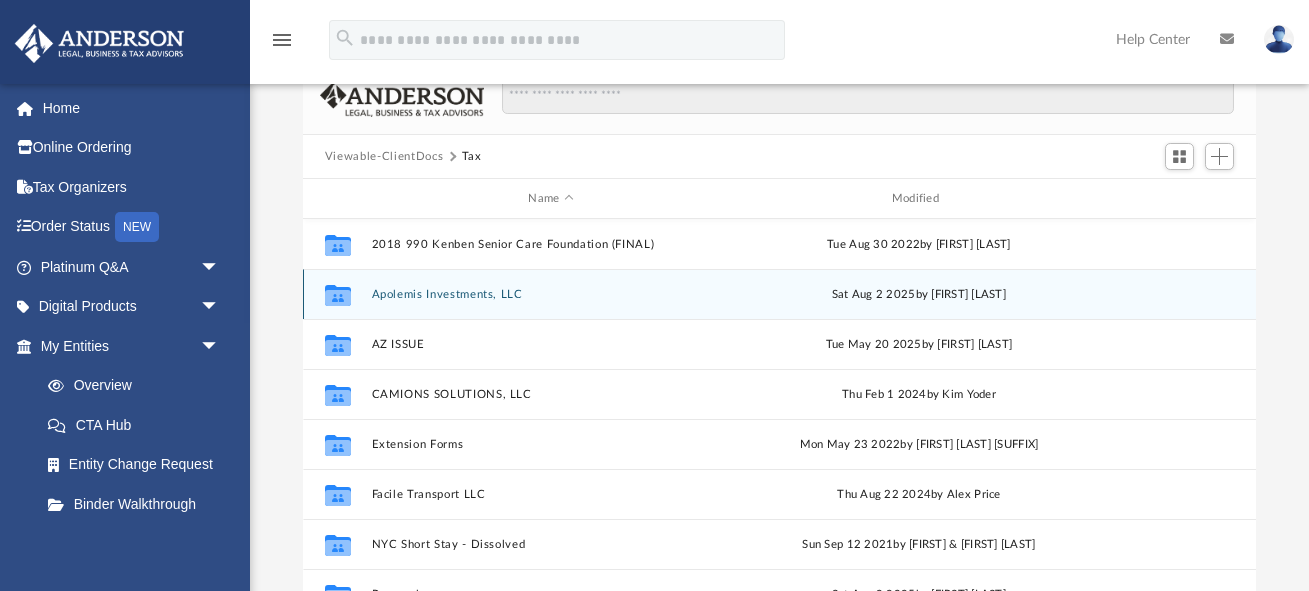 scroll, scrollTop: 144, scrollLeft: 0, axis: vertical 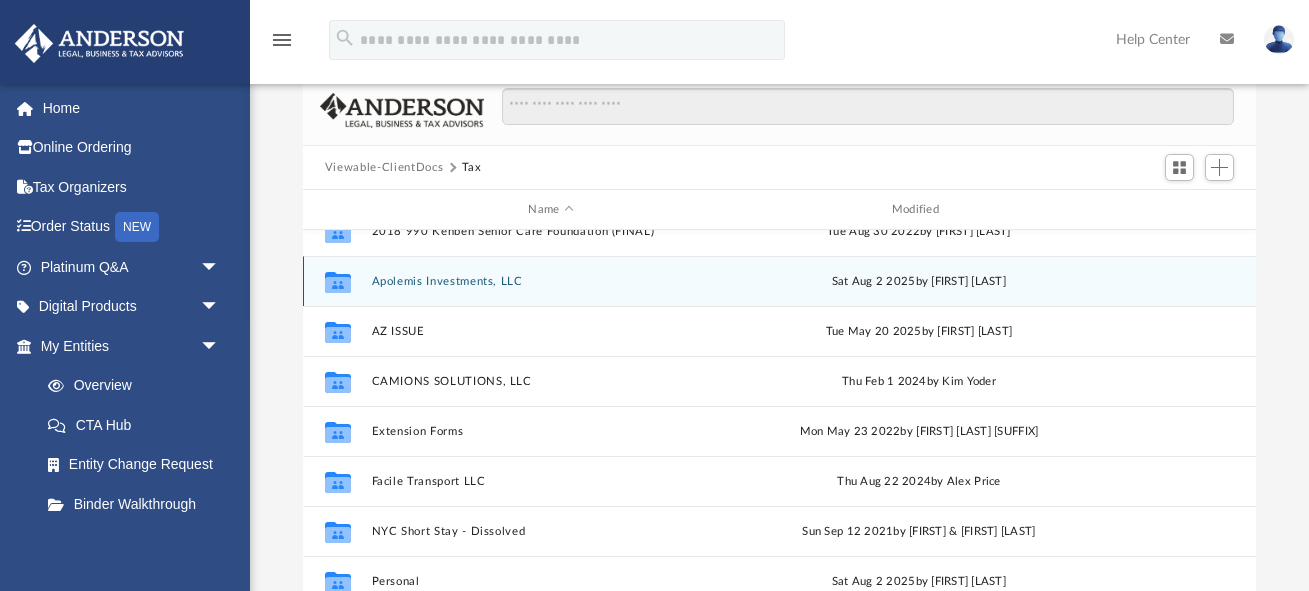 click on "Apolemis Investments, LLC" at bounding box center [550, 281] 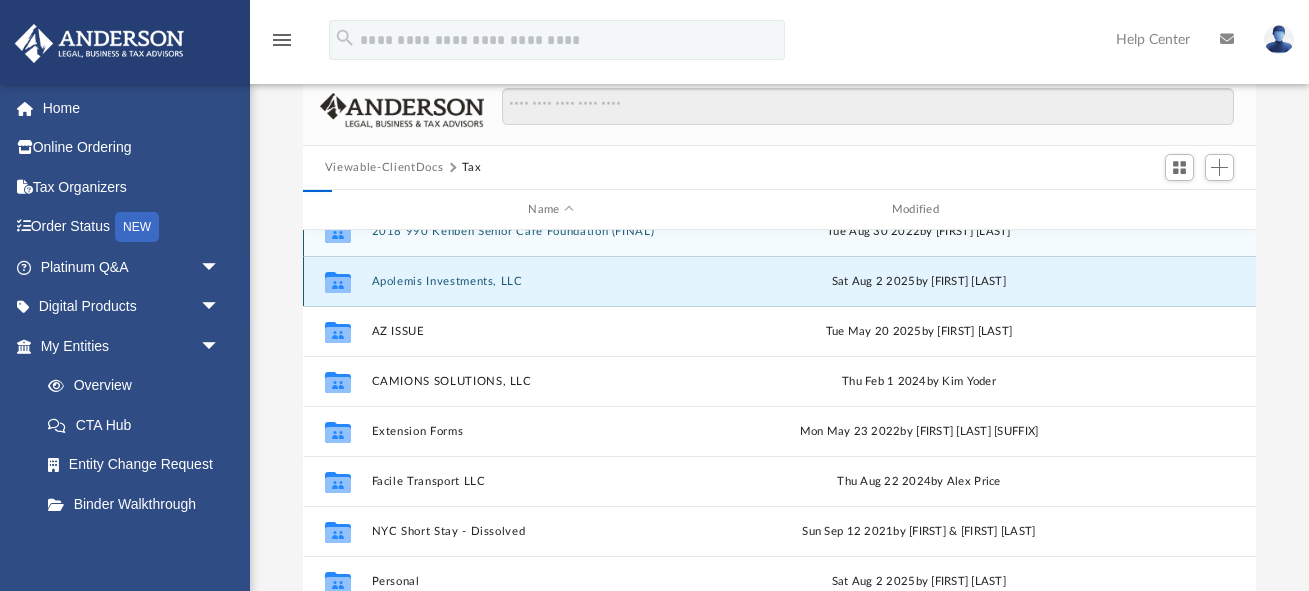 scroll, scrollTop: 0, scrollLeft: 0, axis: both 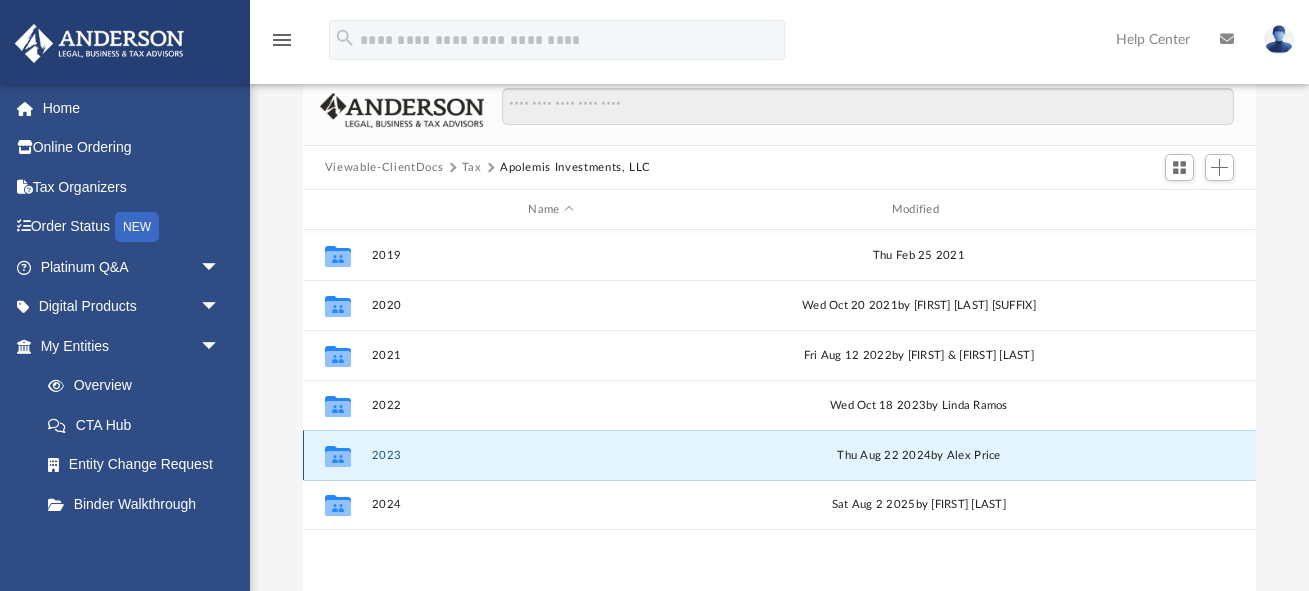 click on "2023" at bounding box center (550, 455) 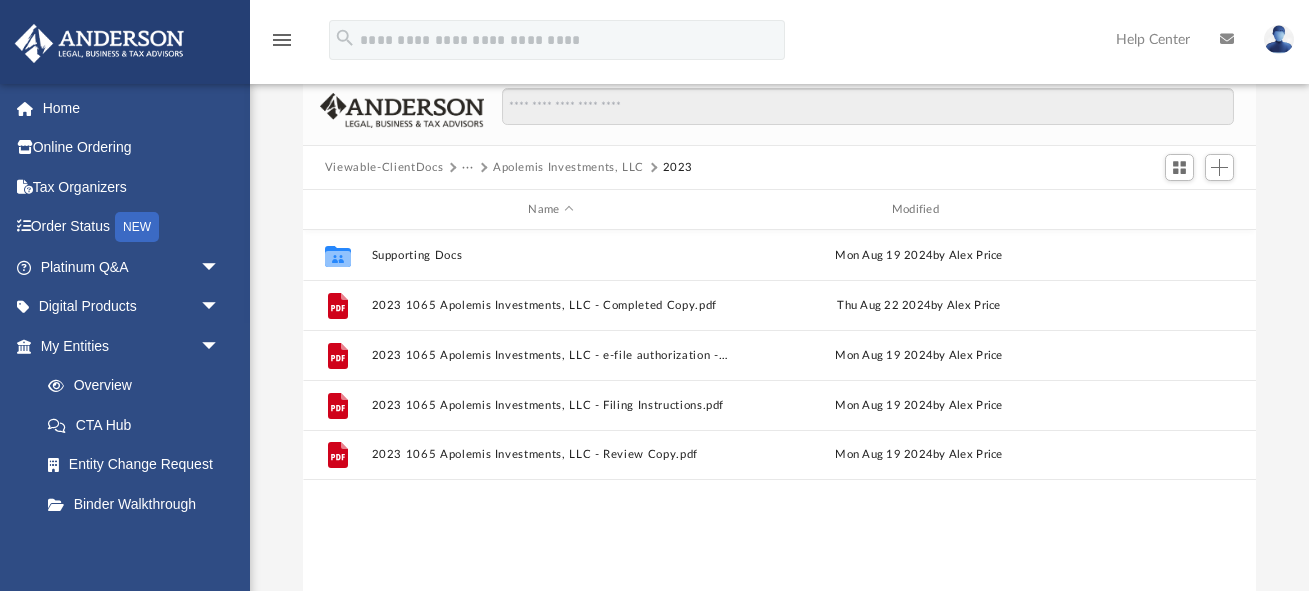 click on "Apolemis Investments, LLC" at bounding box center (568, 168) 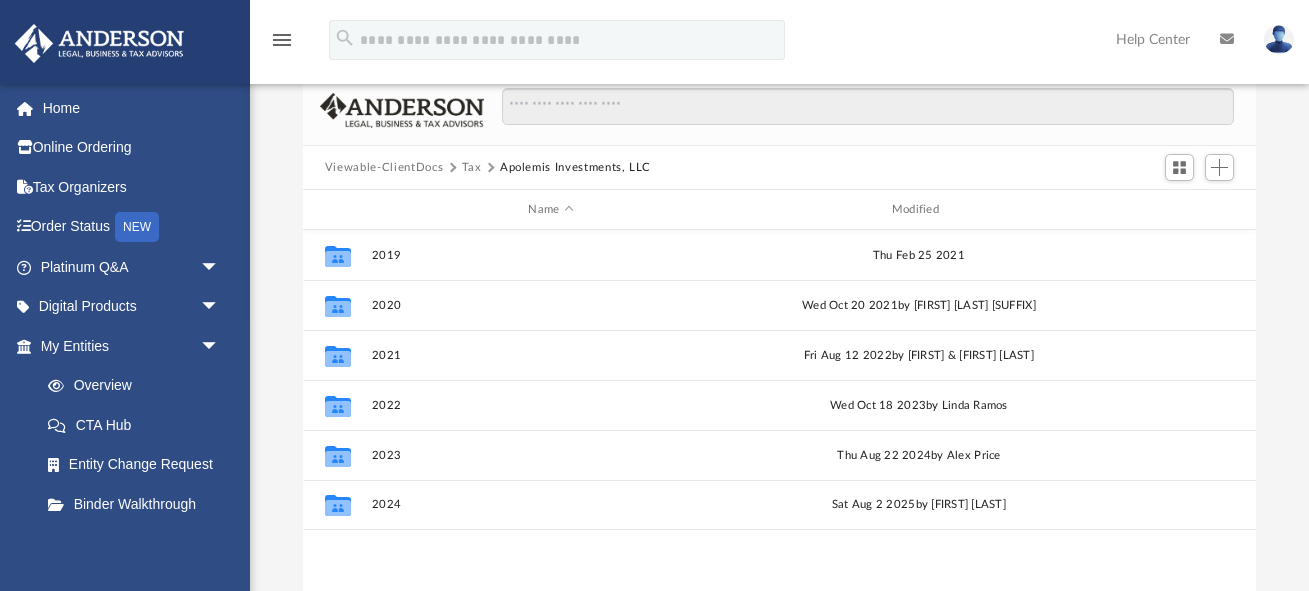 click on "Tax" at bounding box center (472, 168) 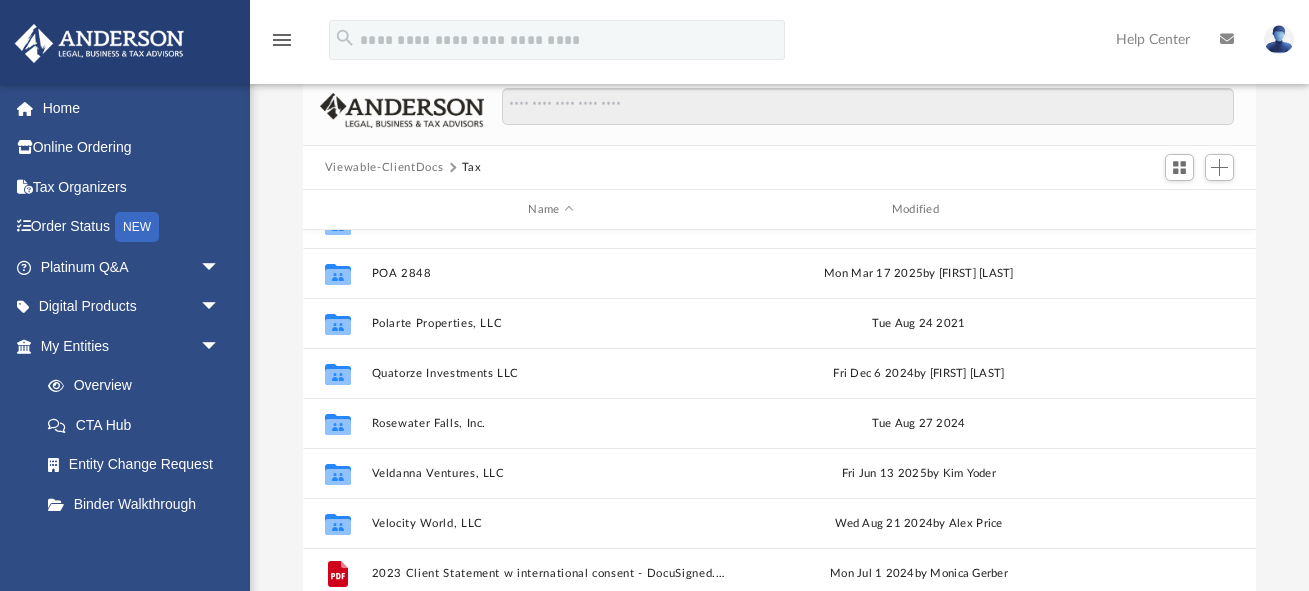 scroll, scrollTop: 385, scrollLeft: 0, axis: vertical 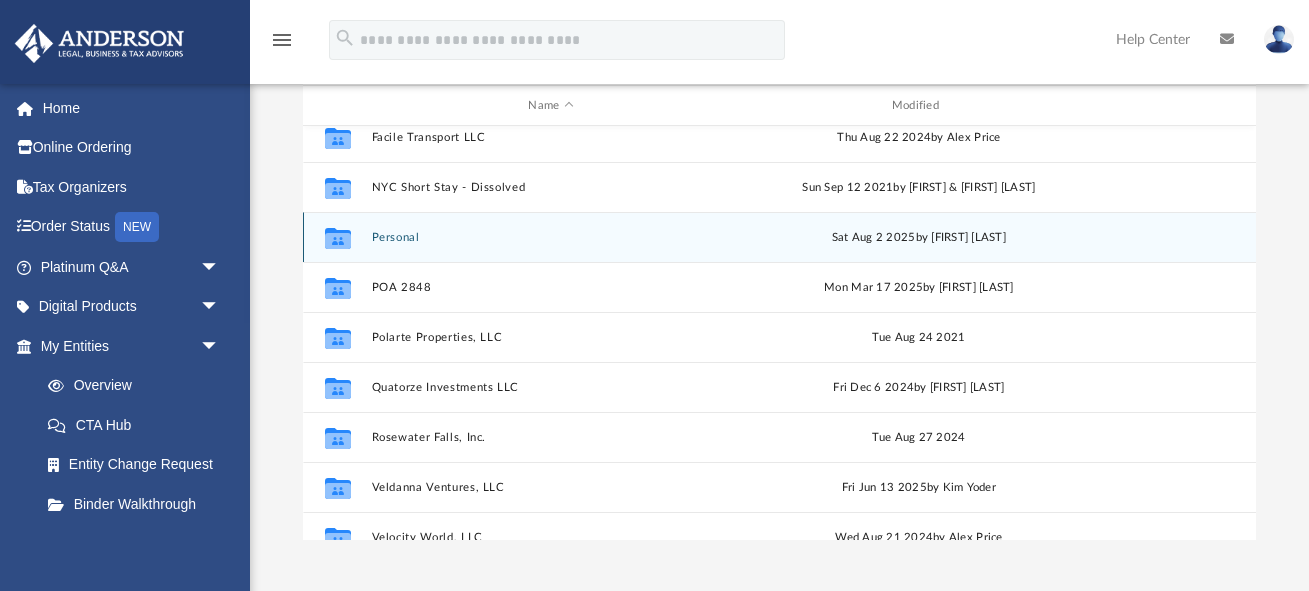 click on "Personal" at bounding box center [550, 237] 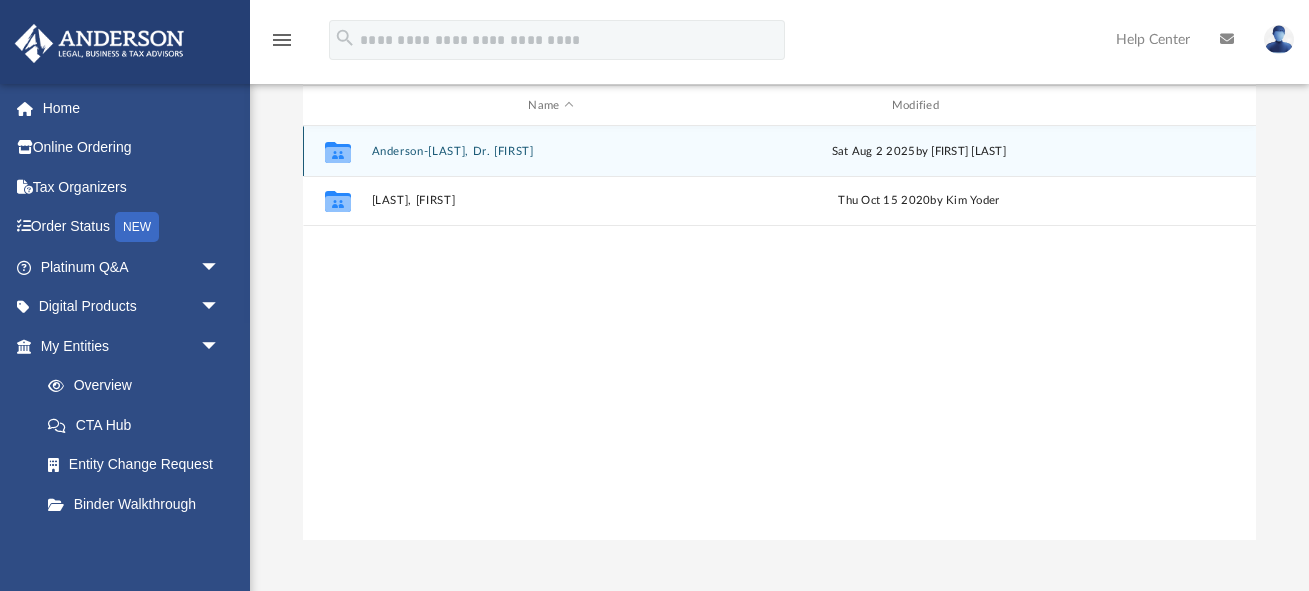scroll, scrollTop: 0, scrollLeft: 0, axis: both 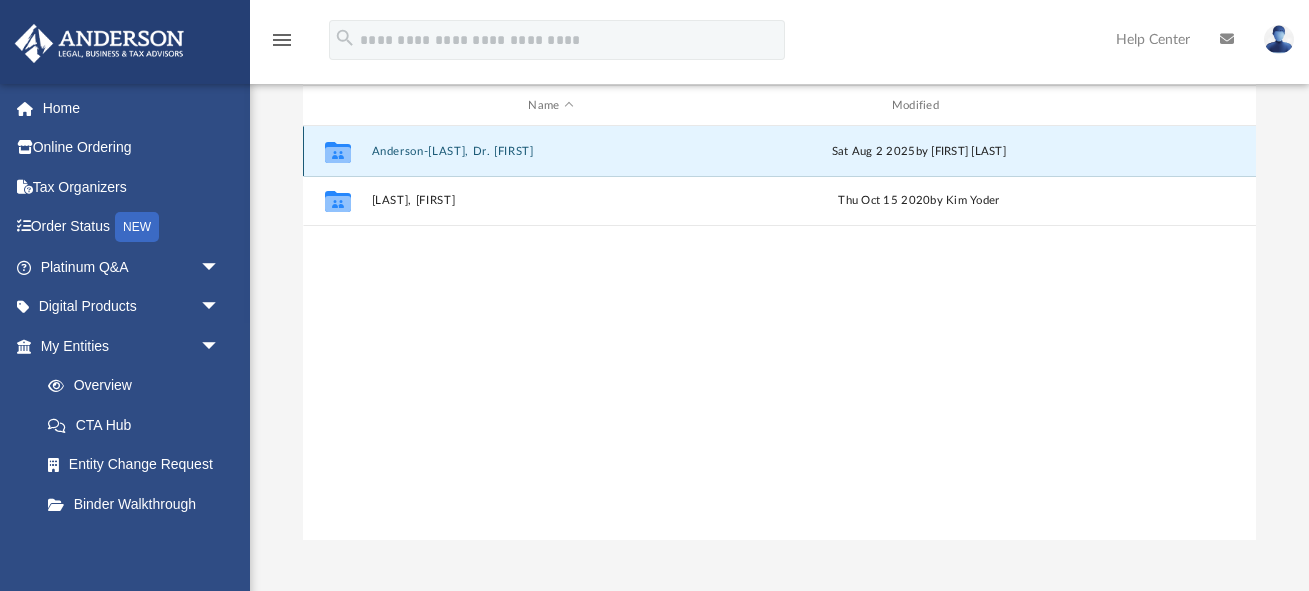 click on "Anderson-[LAST], Dr. [FIRST]" at bounding box center [550, 151] 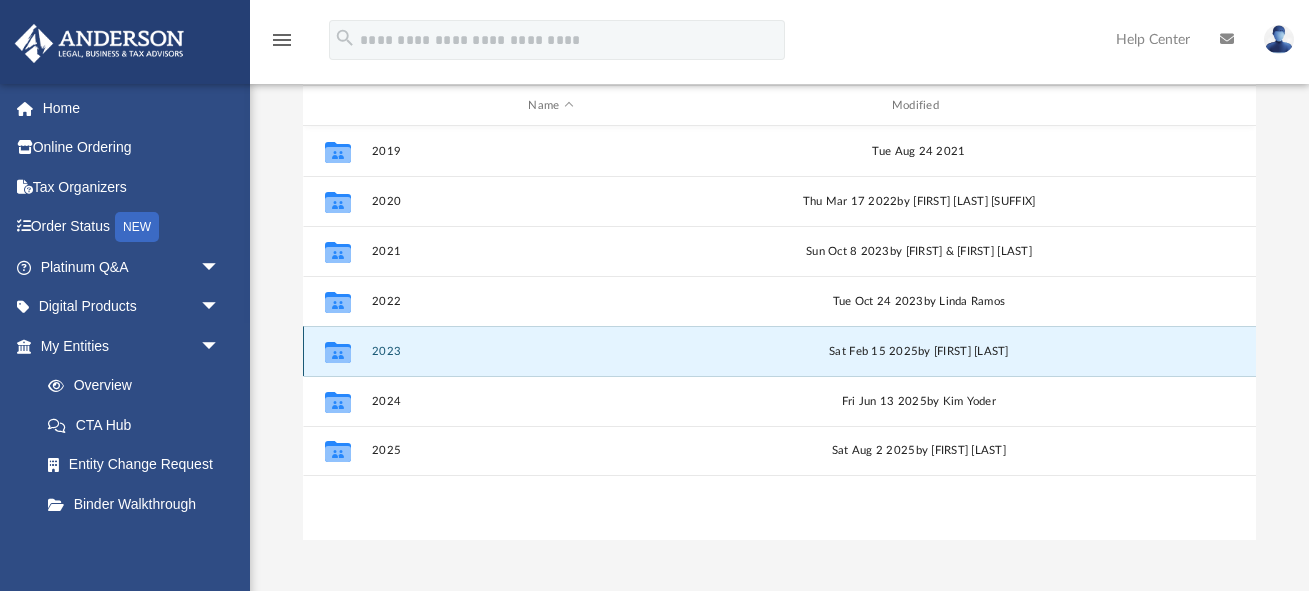 click on "2023" at bounding box center (550, 351) 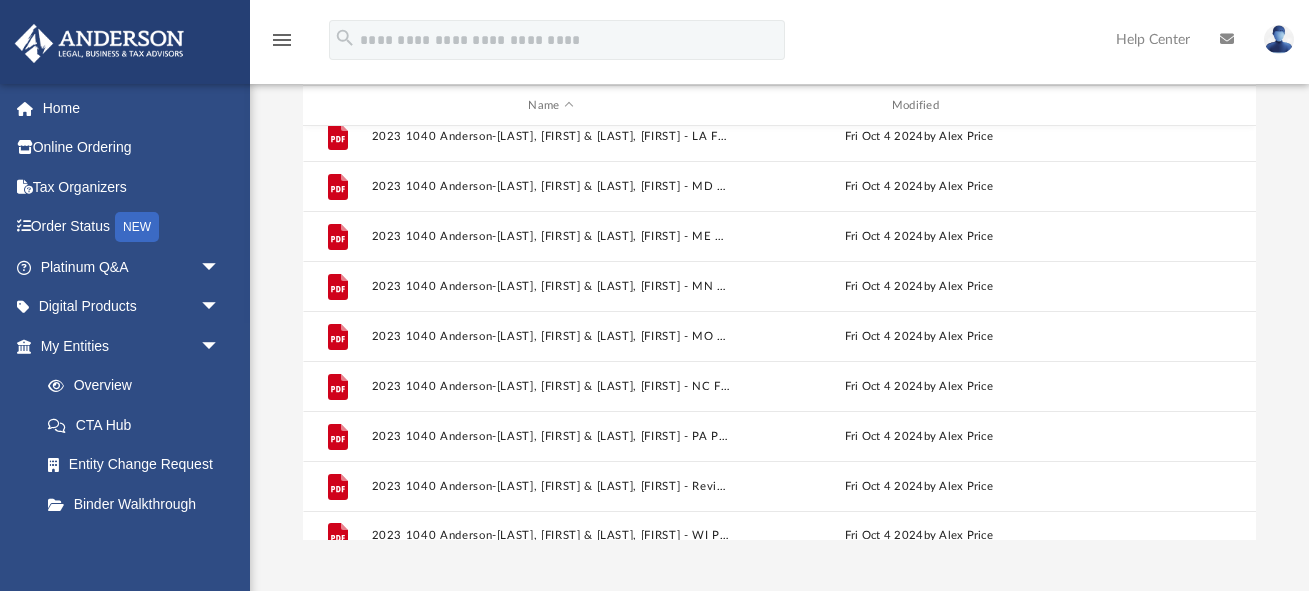 scroll, scrollTop: 685, scrollLeft: 0, axis: vertical 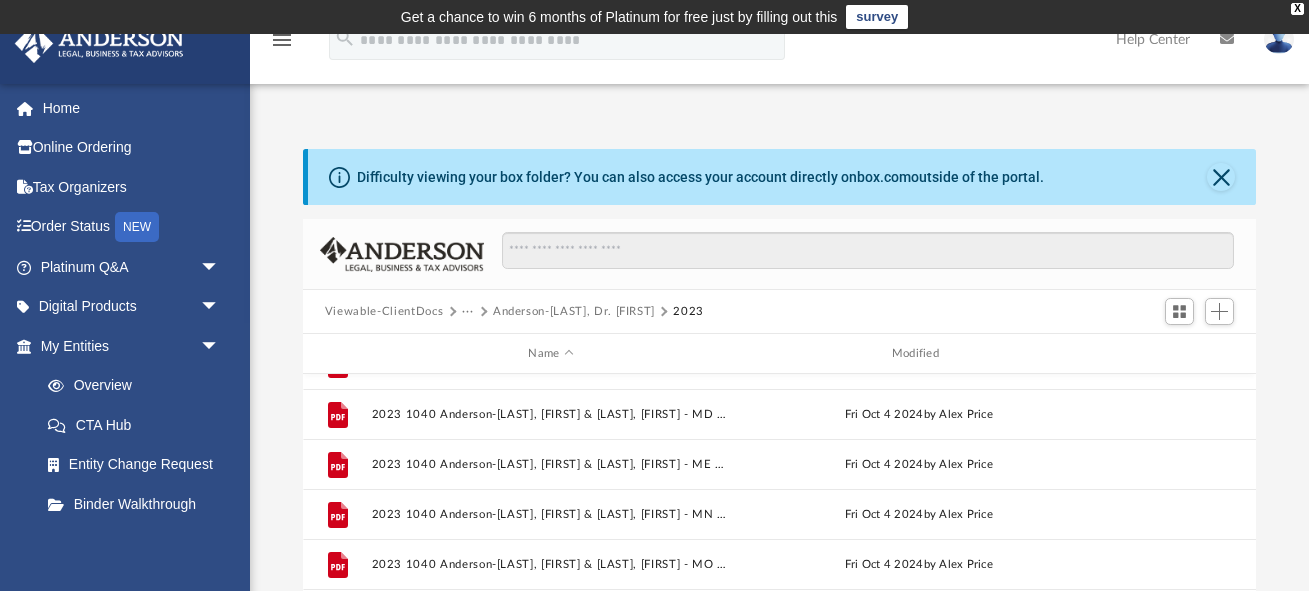 click on "Viewable-ClientDocs" at bounding box center (384, 312) 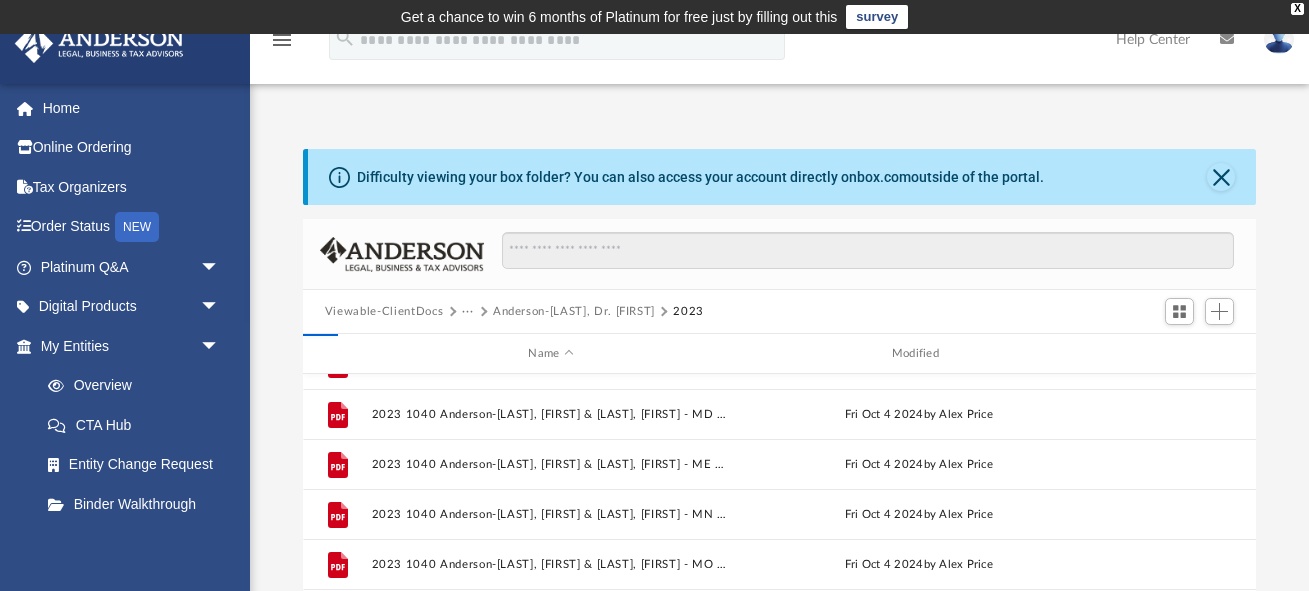 scroll, scrollTop: 0, scrollLeft: 0, axis: both 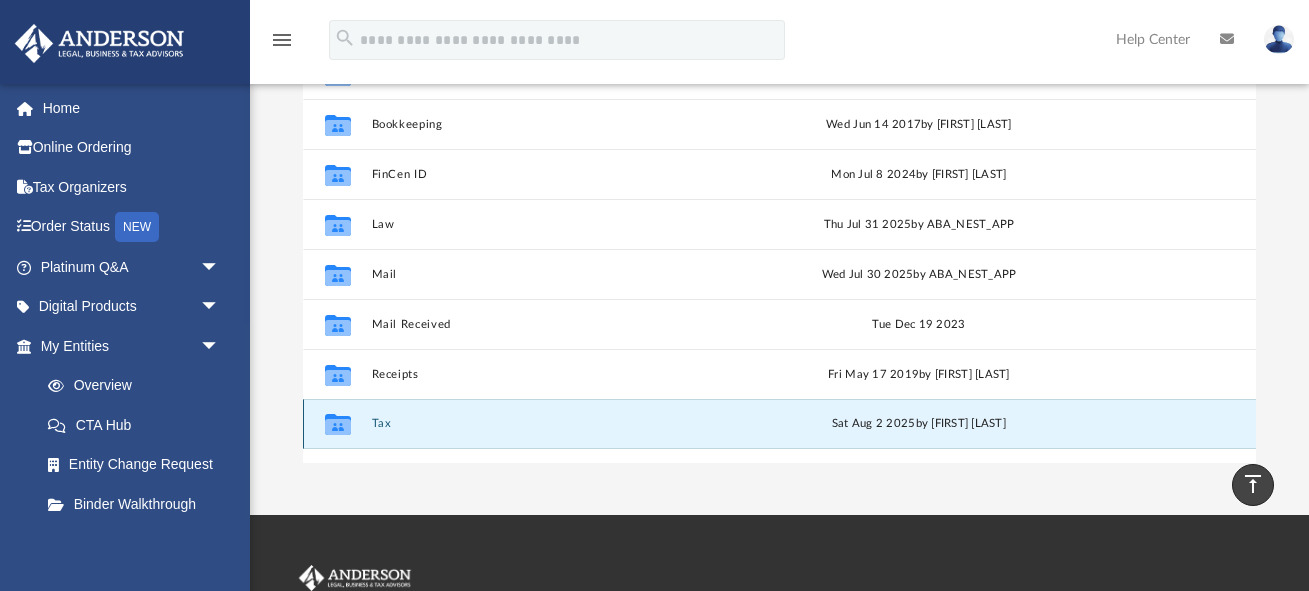 click on "Tax" at bounding box center (550, 423) 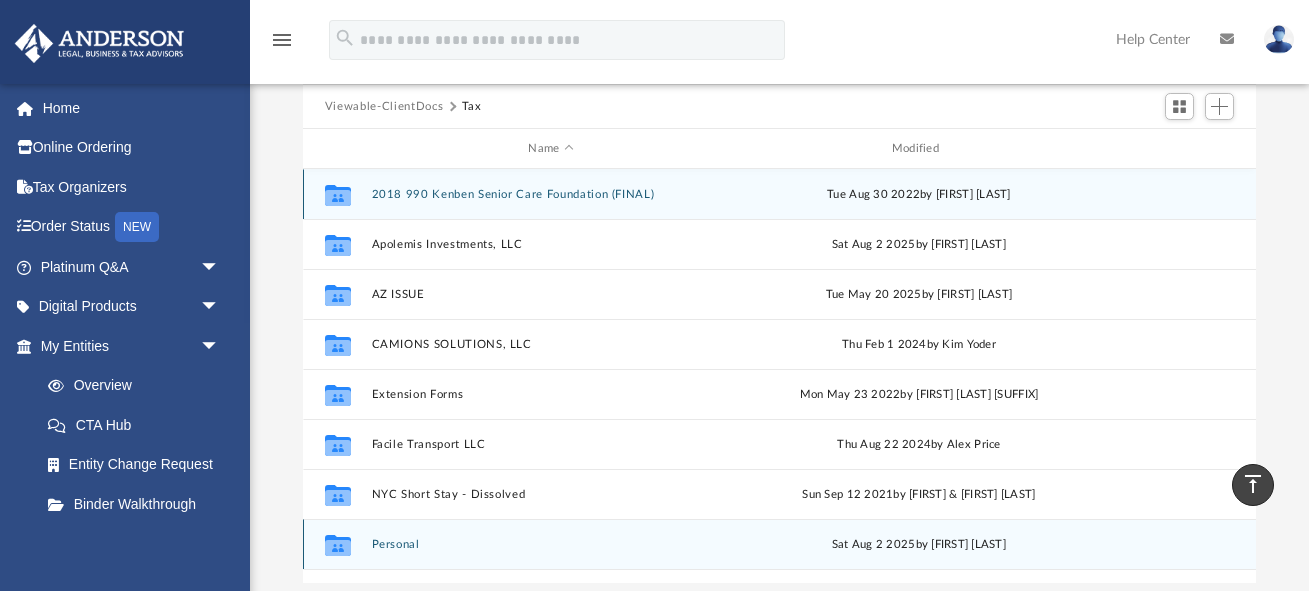 scroll, scrollTop: 196, scrollLeft: 0, axis: vertical 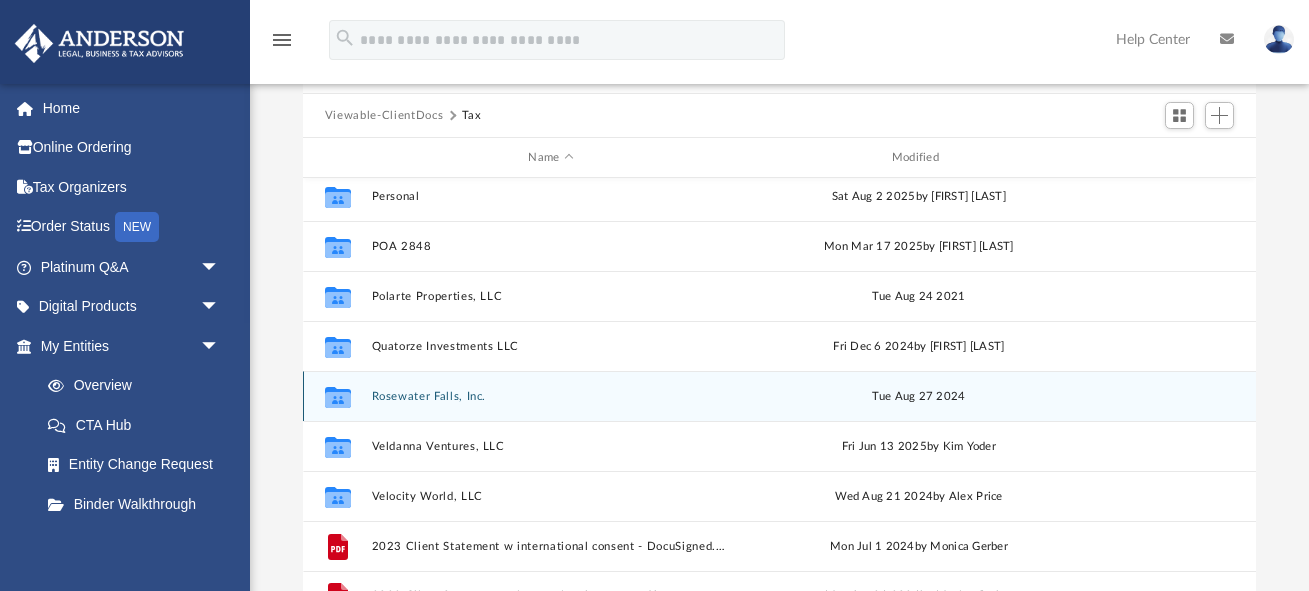 click on "Collaborated Folder Rosewater Falls, Inc. Tue Aug 27 2024" at bounding box center (779, 396) 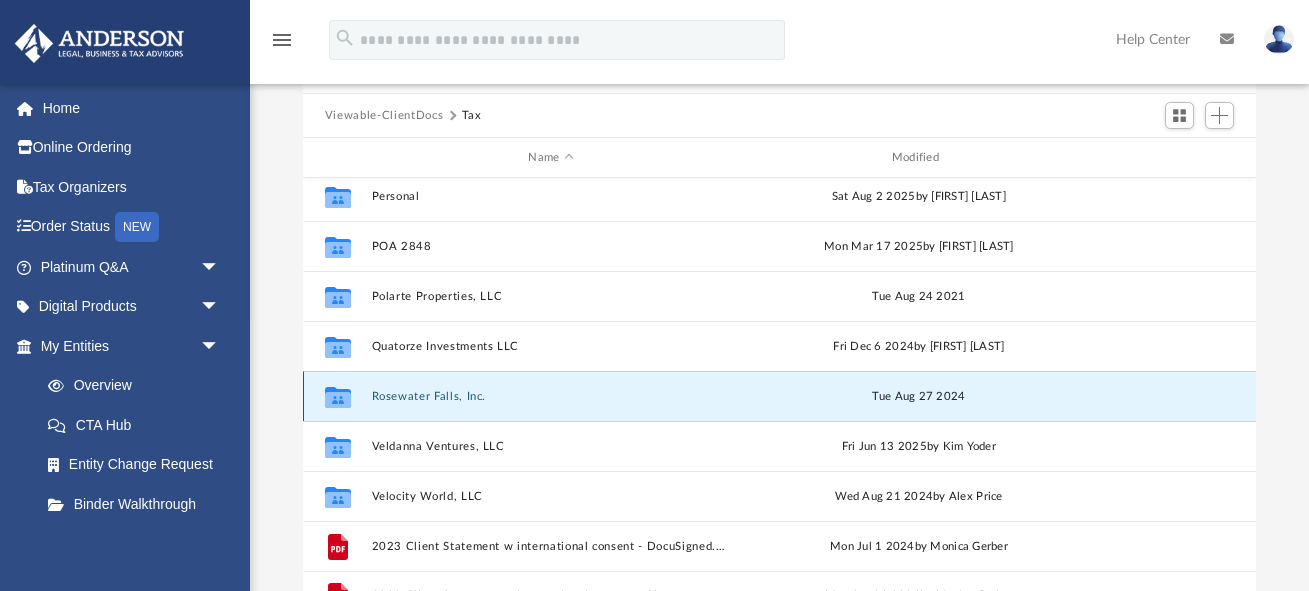 click on "Rosewater Falls, Inc." at bounding box center (550, 396) 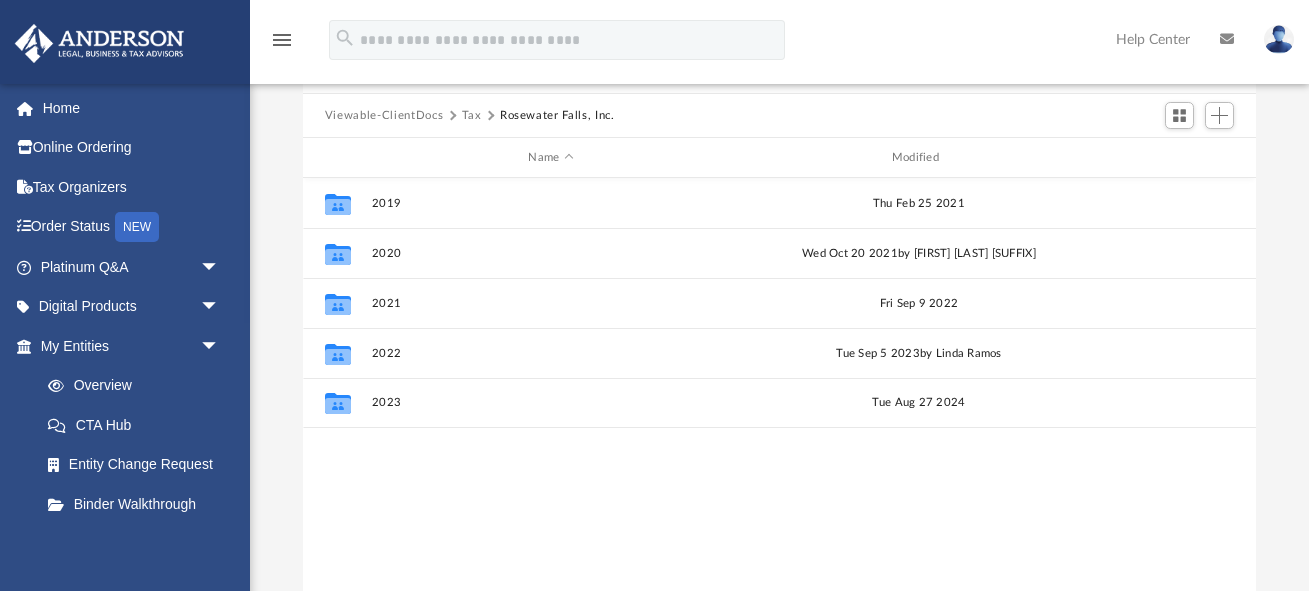 scroll, scrollTop: 0, scrollLeft: 0, axis: both 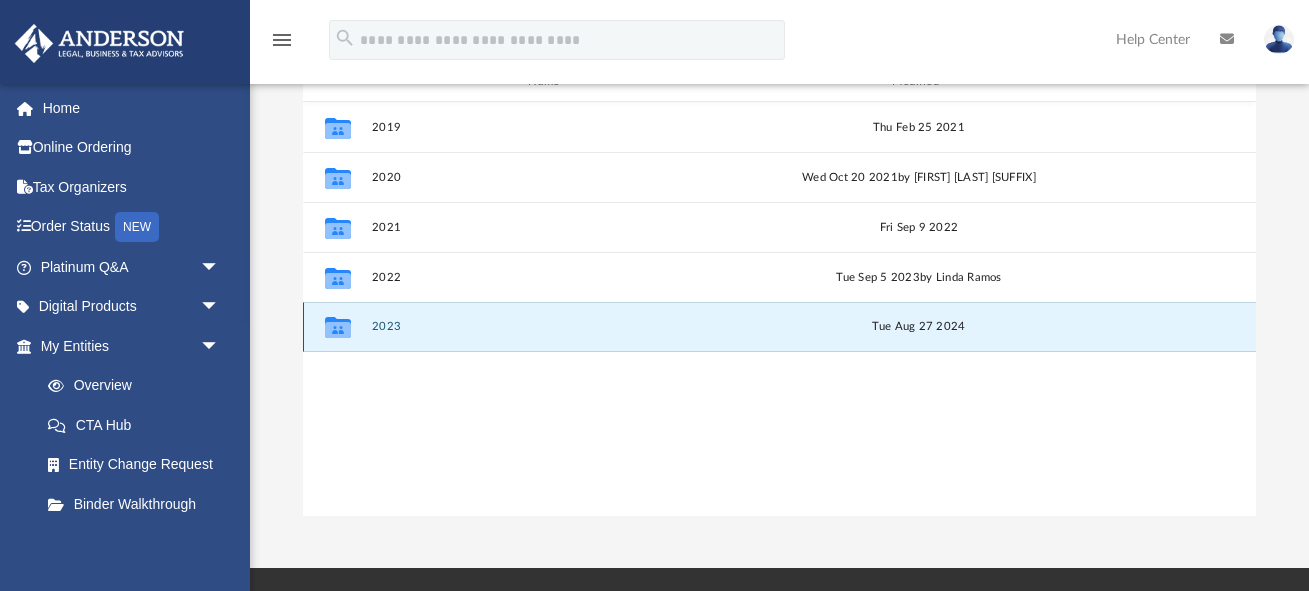 click on "2023" at bounding box center [550, 326] 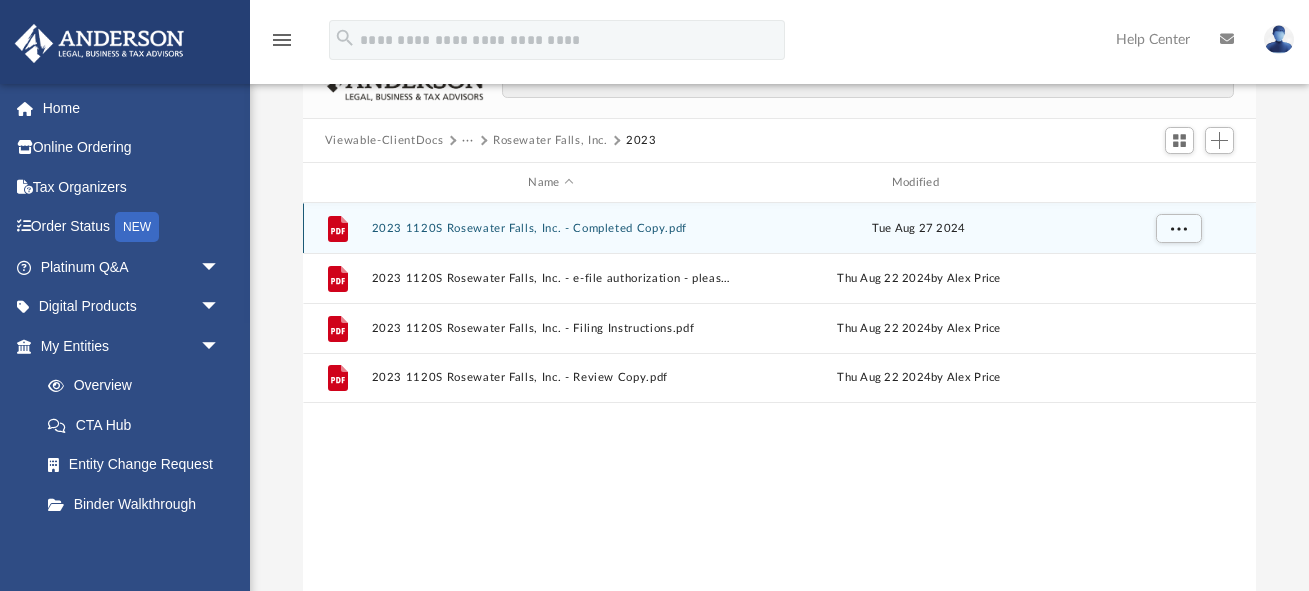 scroll, scrollTop: 154, scrollLeft: 0, axis: vertical 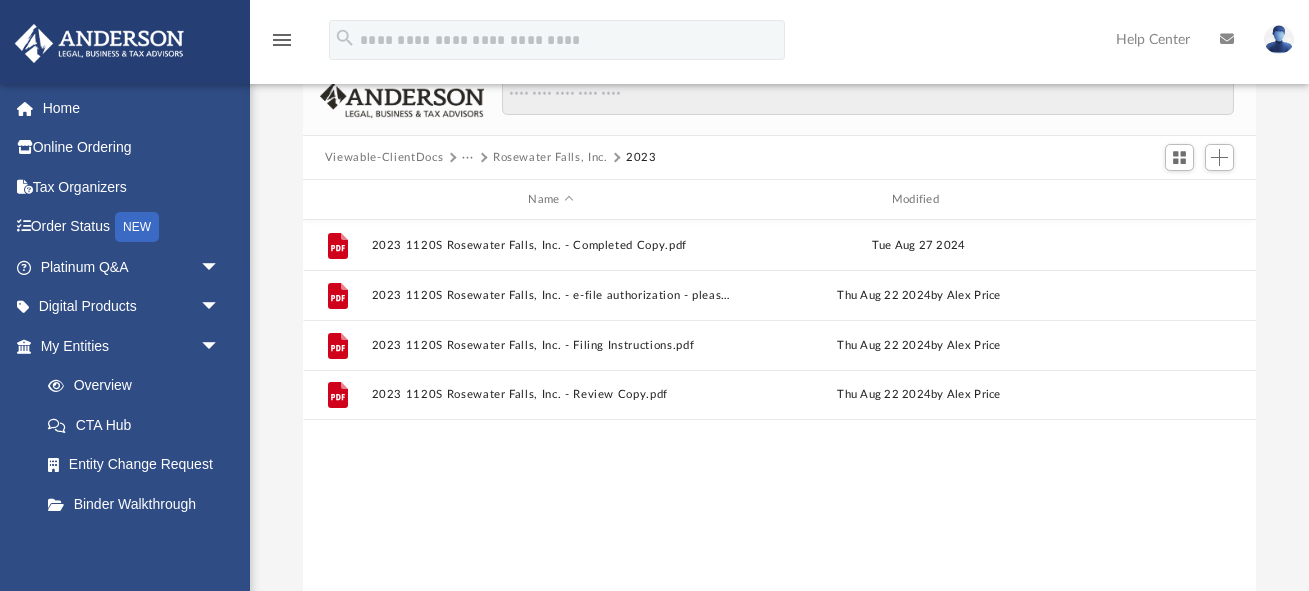 click on "Rosewater Falls, Inc." at bounding box center [550, 158] 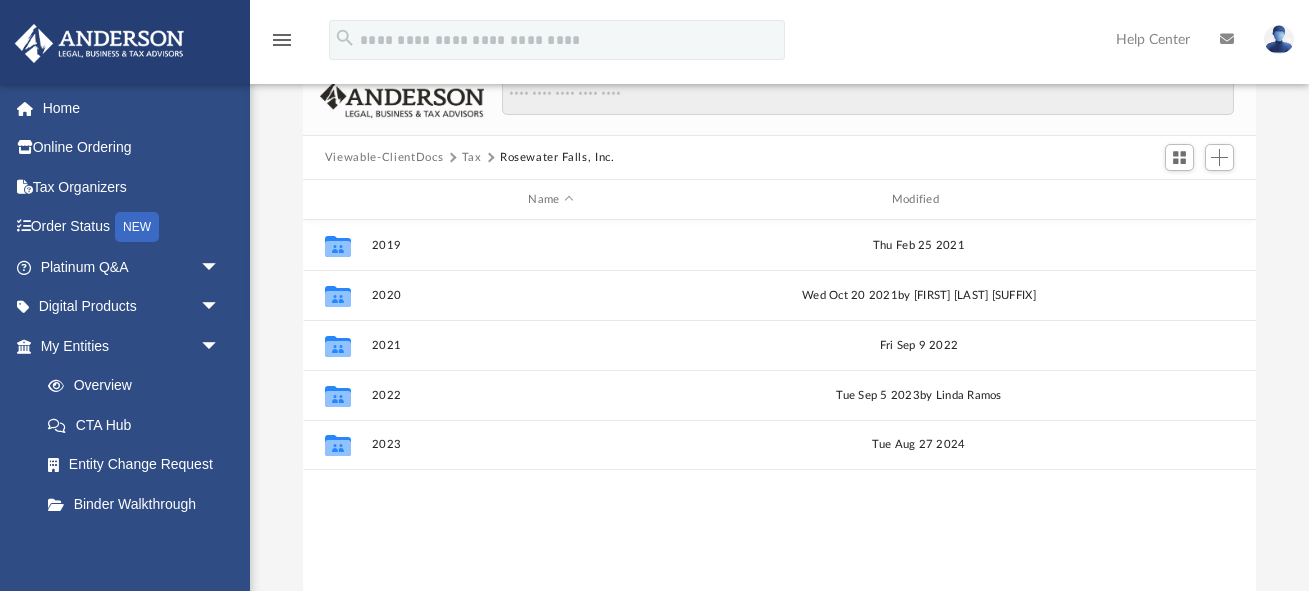 click on "Viewable-ClientDocs Tax Rosewater Falls, Inc." at bounding box center [779, 158] 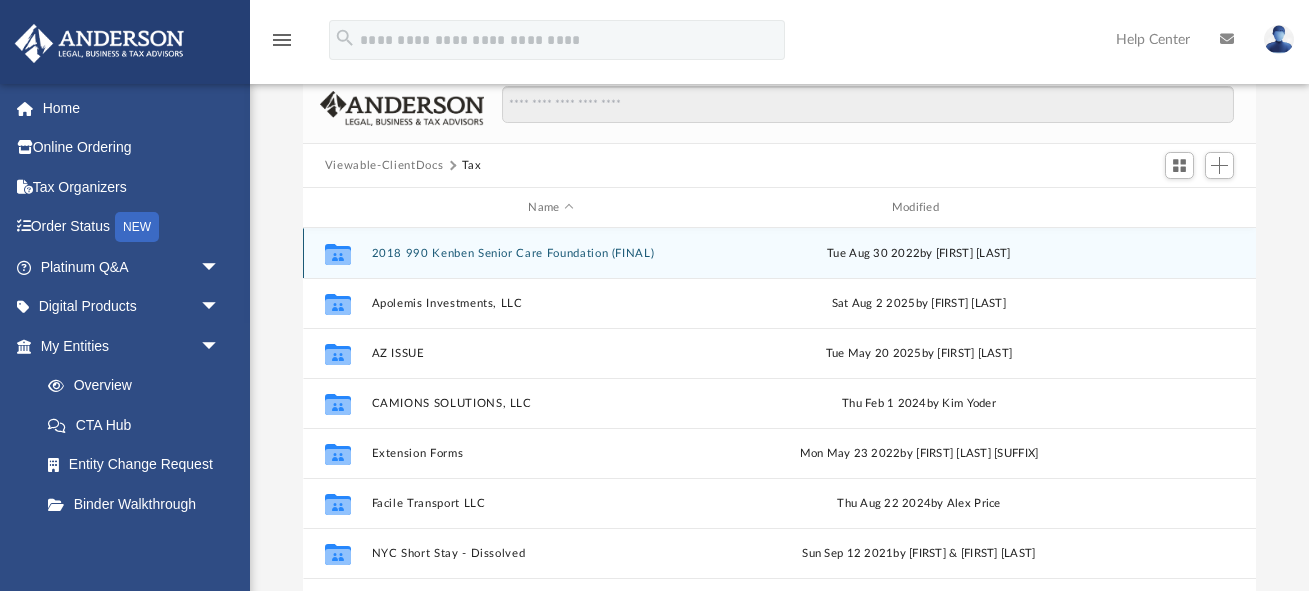 scroll, scrollTop: 148, scrollLeft: 0, axis: vertical 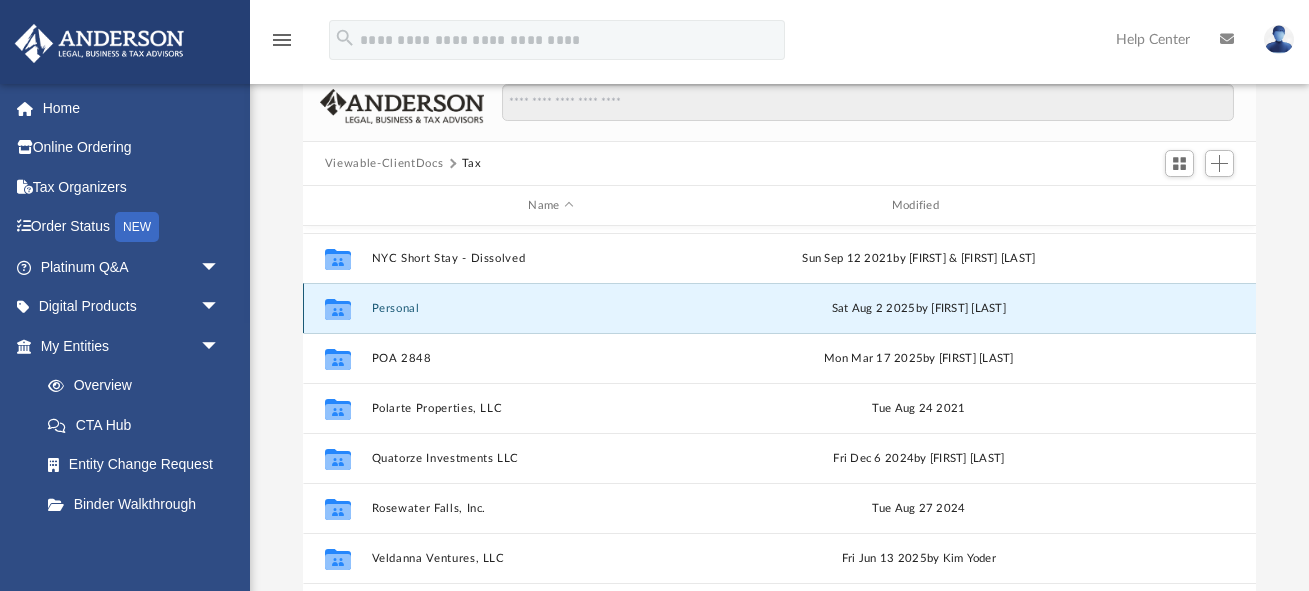 click on "Personal" at bounding box center (550, 308) 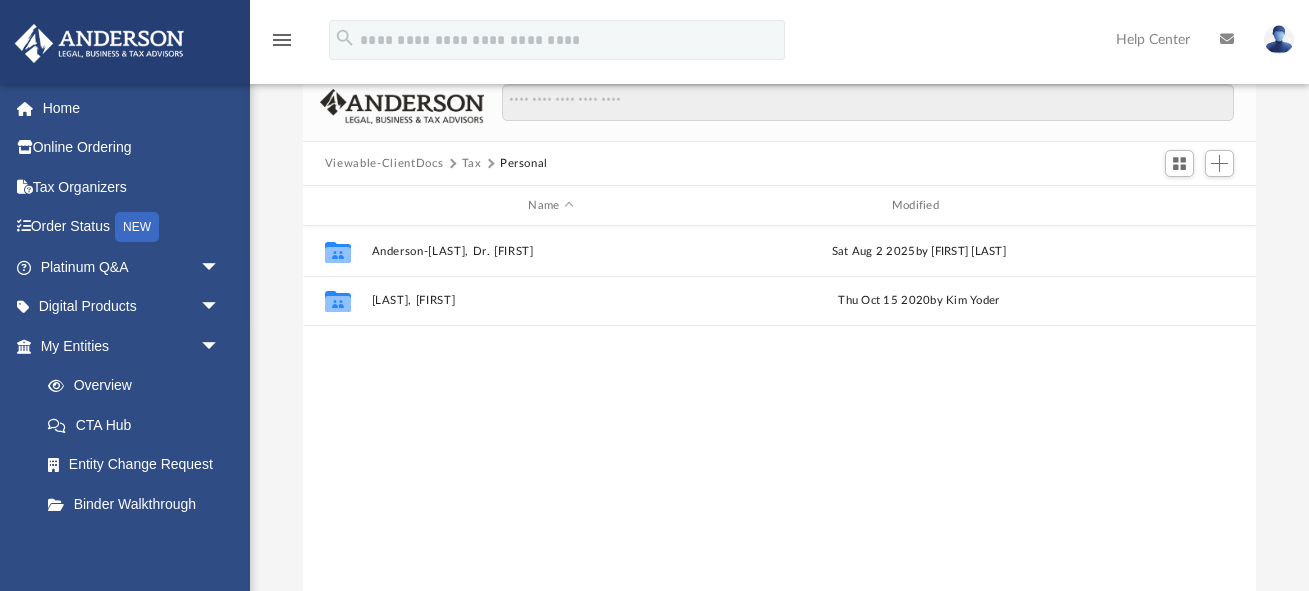 scroll, scrollTop: 0, scrollLeft: 0, axis: both 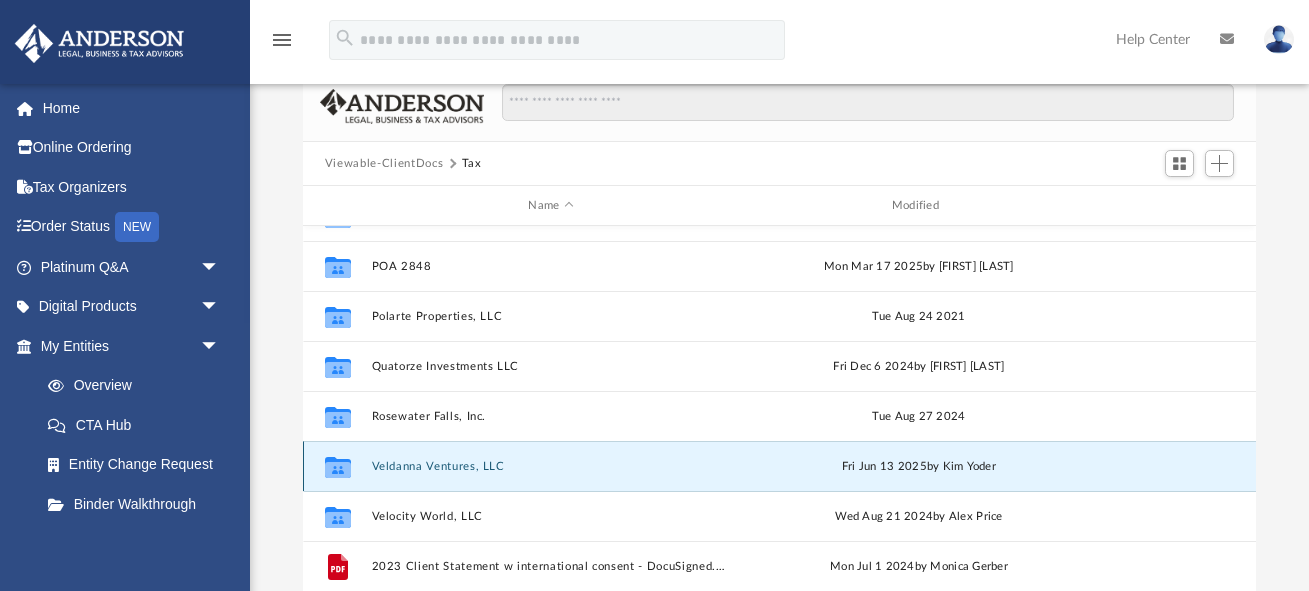 click on "Veldanna Ventures, LLC" at bounding box center (550, 466) 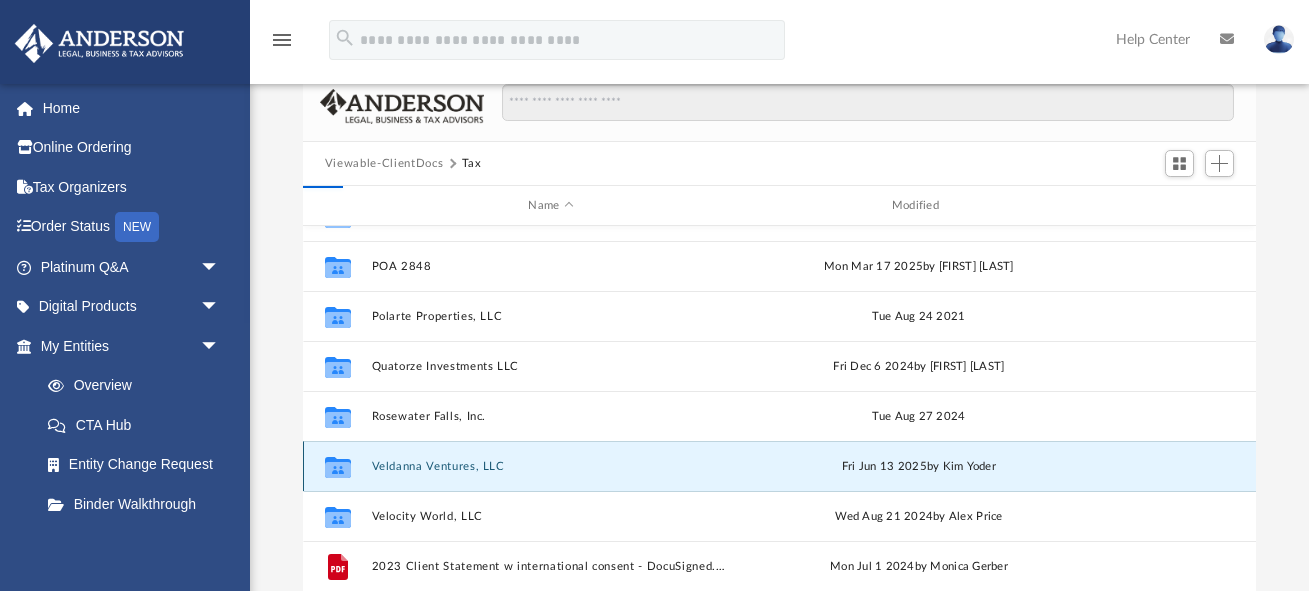 scroll, scrollTop: 0, scrollLeft: 0, axis: both 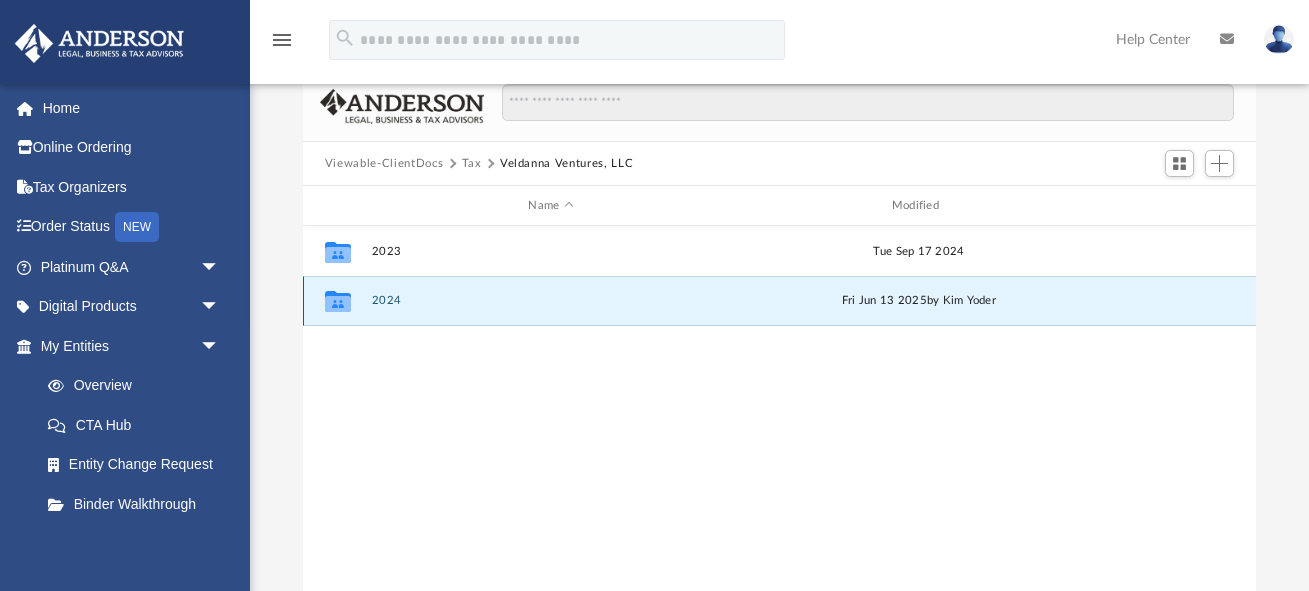 click on "2024" at bounding box center (550, 300) 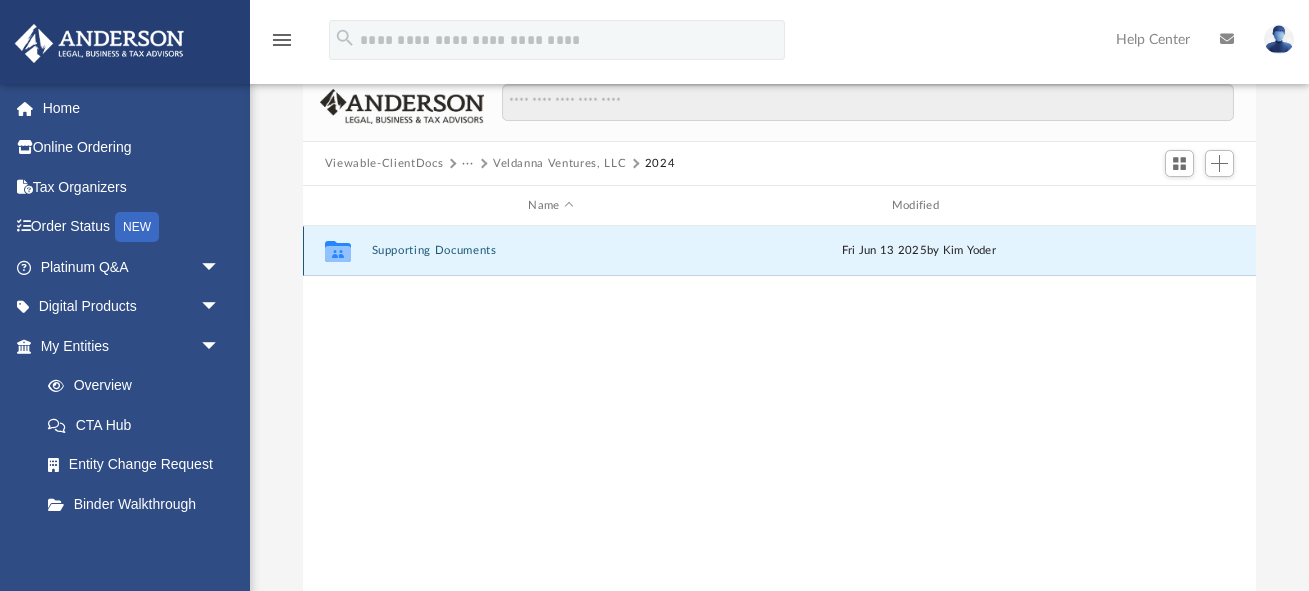 click on "Supporting Documents" at bounding box center [550, 250] 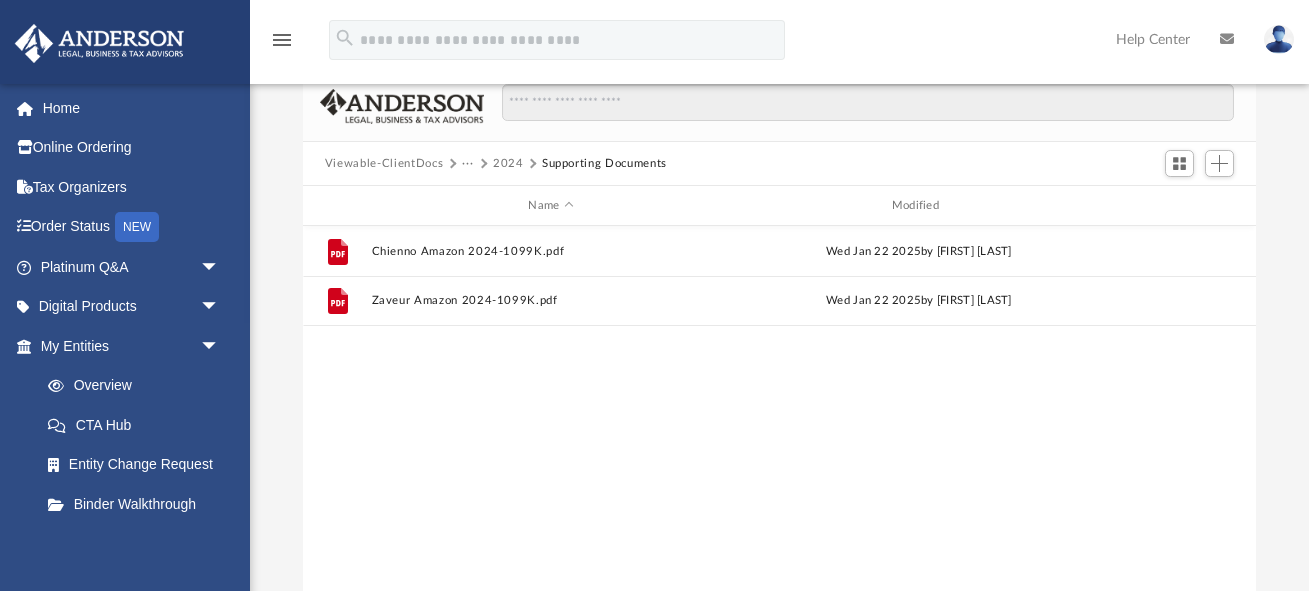 click on "Viewable-ClientDocs ··· 2024 Supporting Documents" at bounding box center (779, 164) 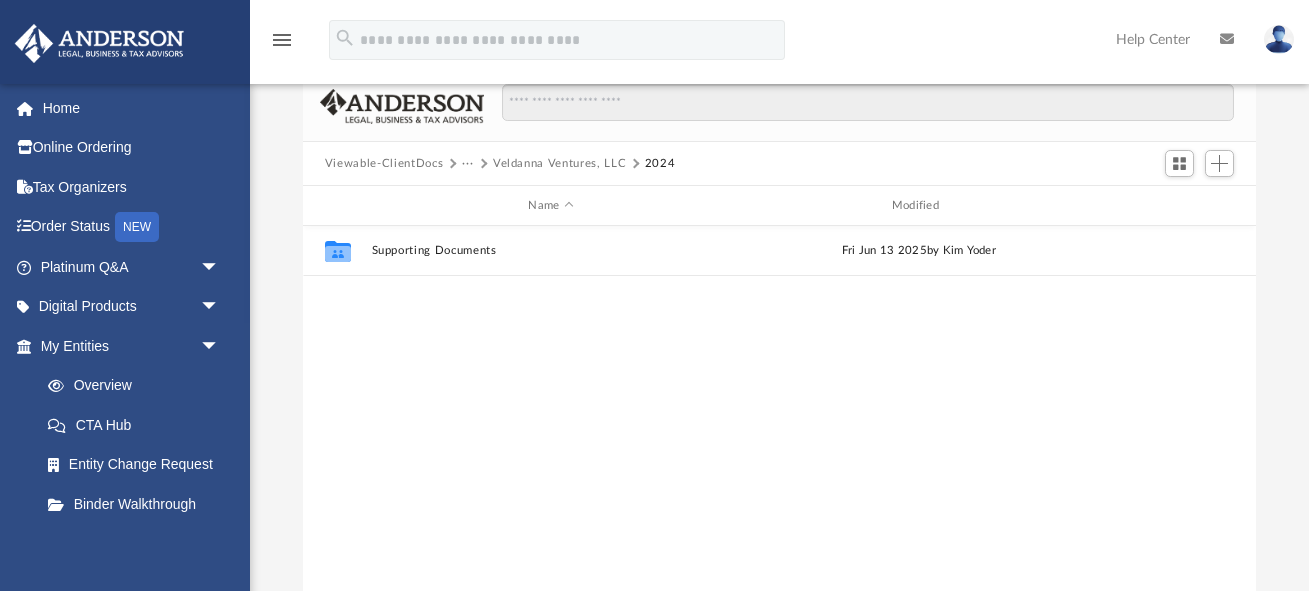 click on "Veldanna Ventures, LLC" at bounding box center (559, 164) 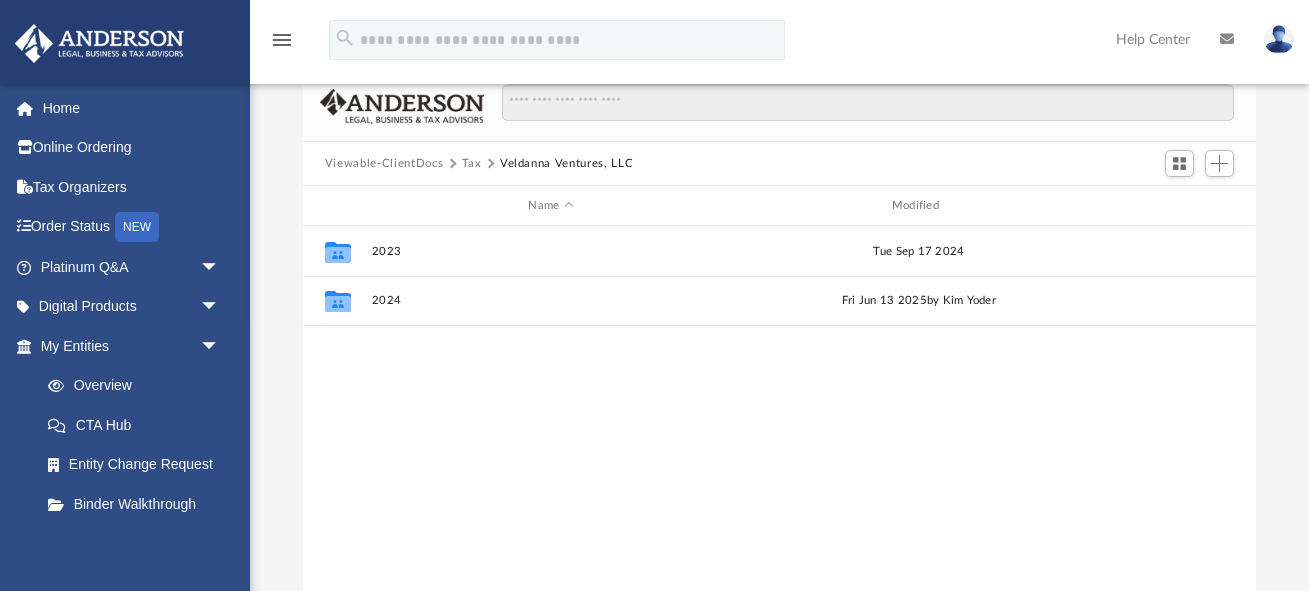 click on "Tax" at bounding box center (472, 164) 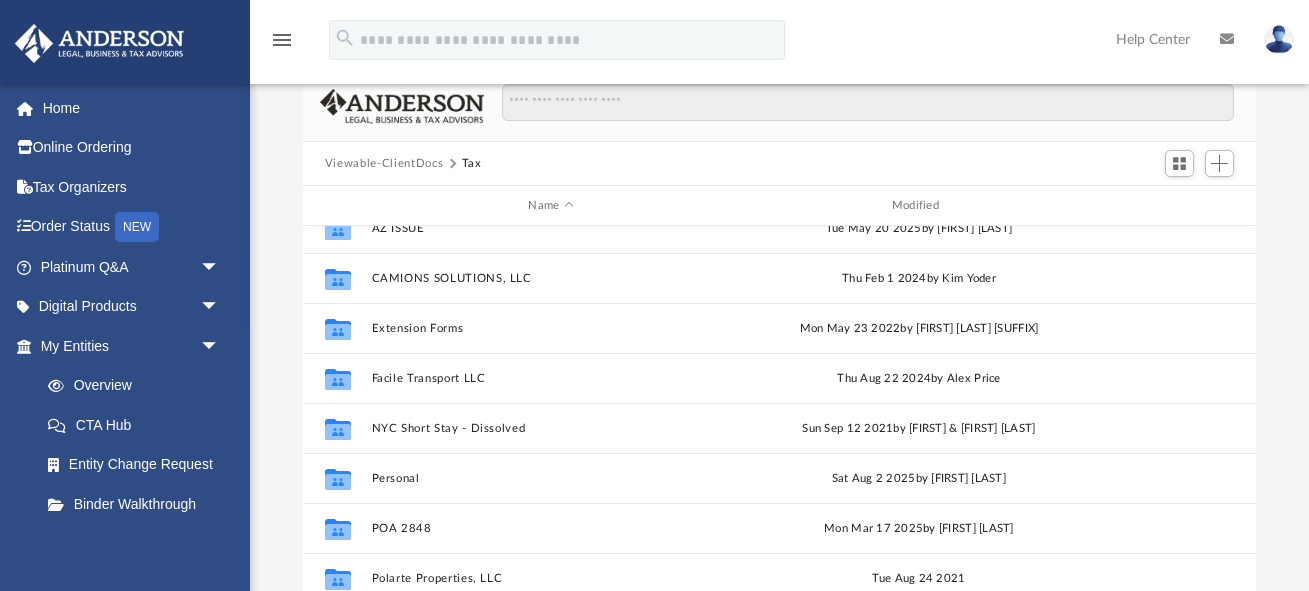 scroll, scrollTop: 121, scrollLeft: 0, axis: vertical 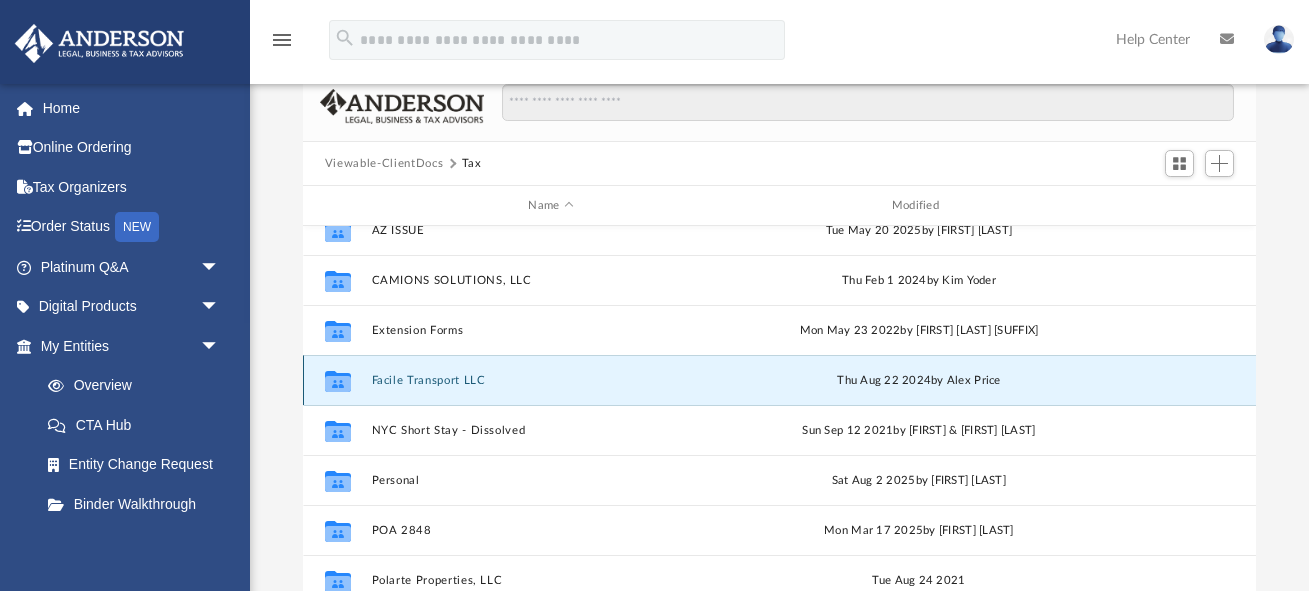 click on "Facile Transport LLC" at bounding box center [550, 380] 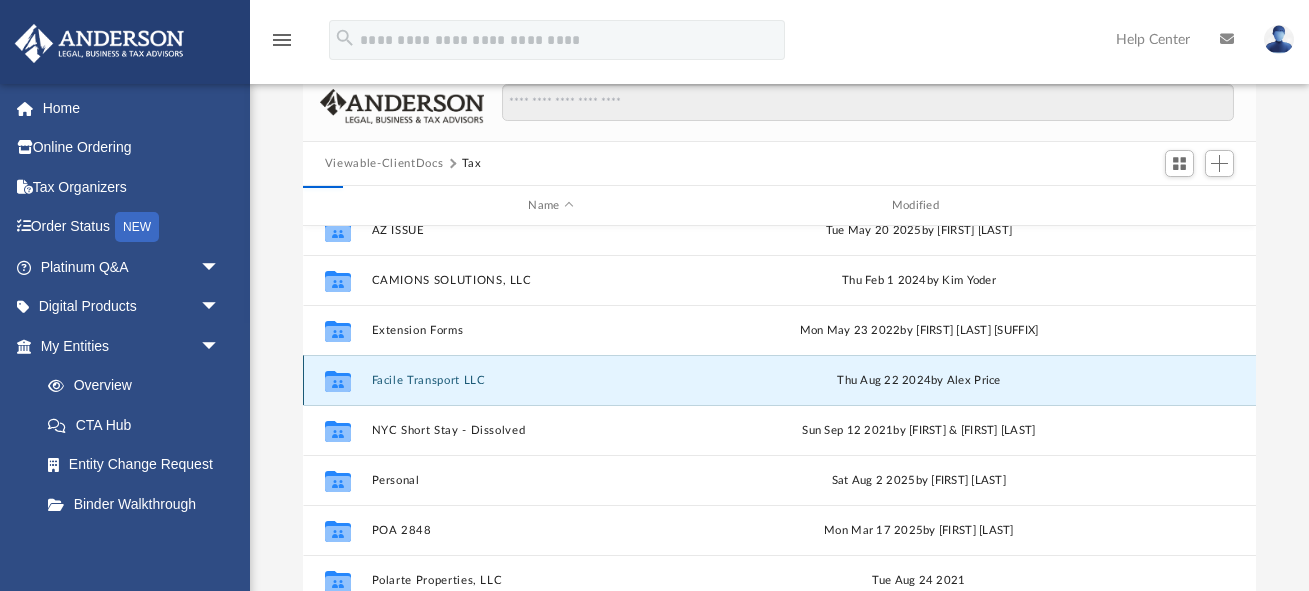 scroll, scrollTop: 0, scrollLeft: 0, axis: both 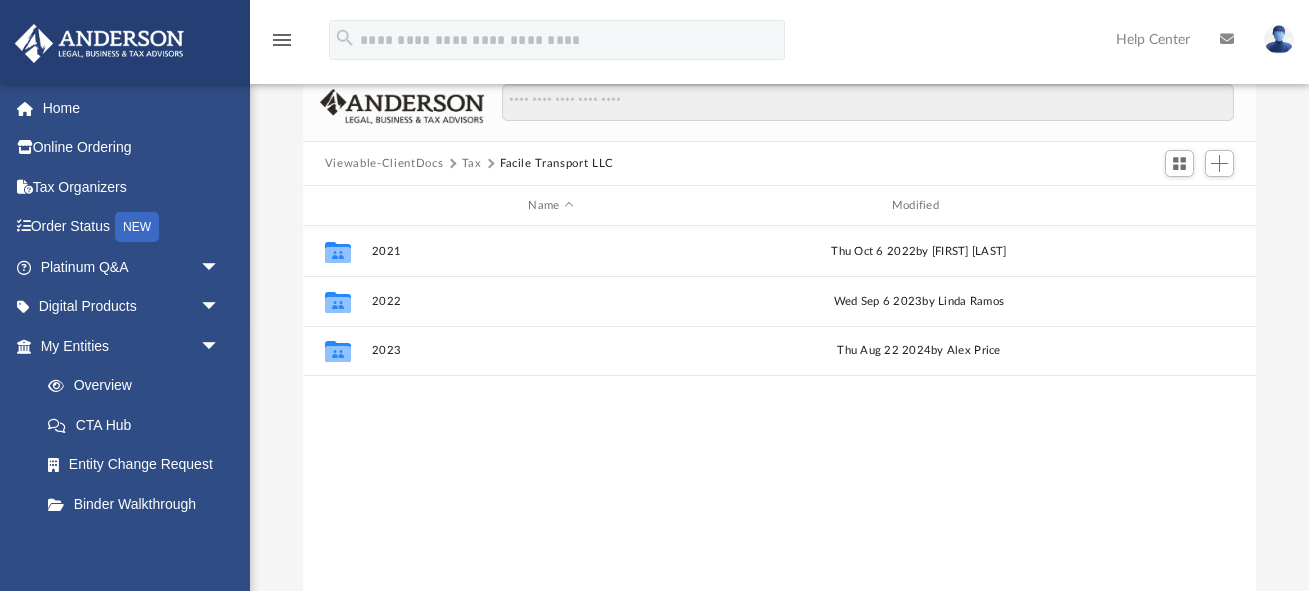 click on "Tax" at bounding box center [472, 164] 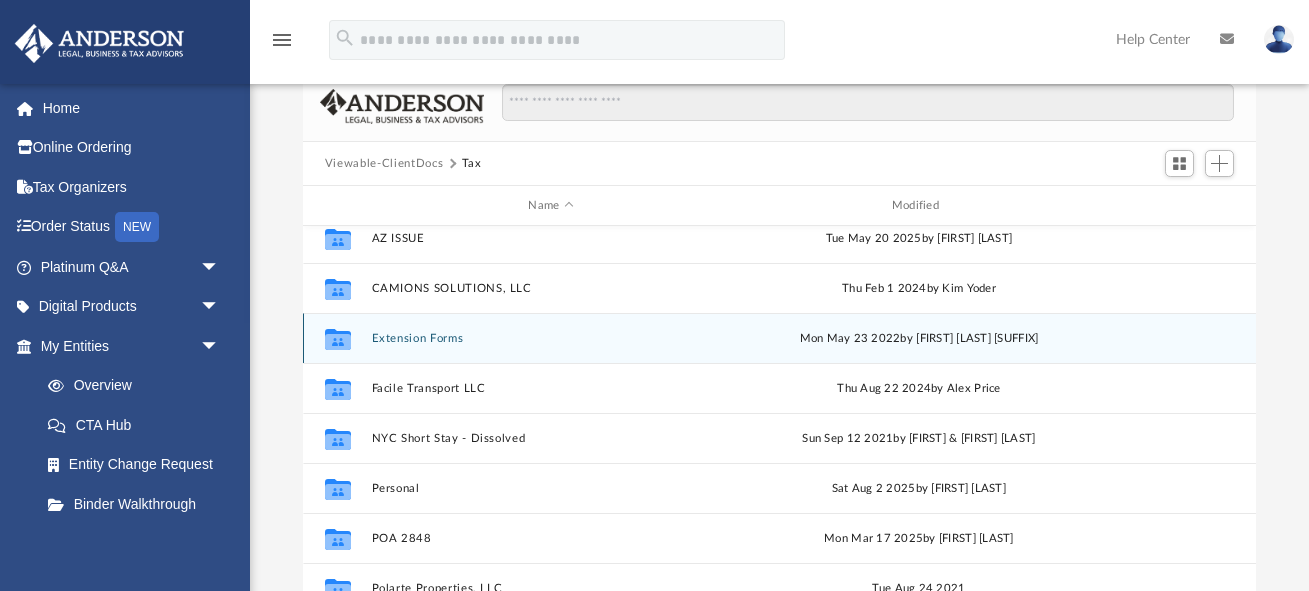 scroll, scrollTop: 0, scrollLeft: 0, axis: both 